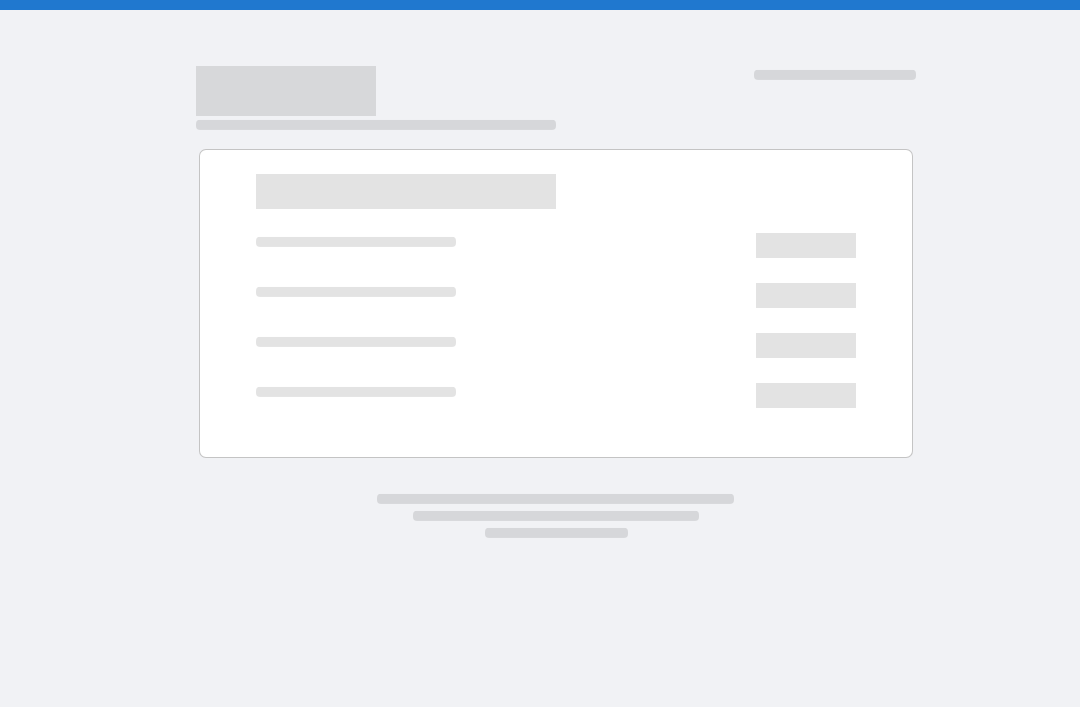 scroll, scrollTop: 0, scrollLeft: 0, axis: both 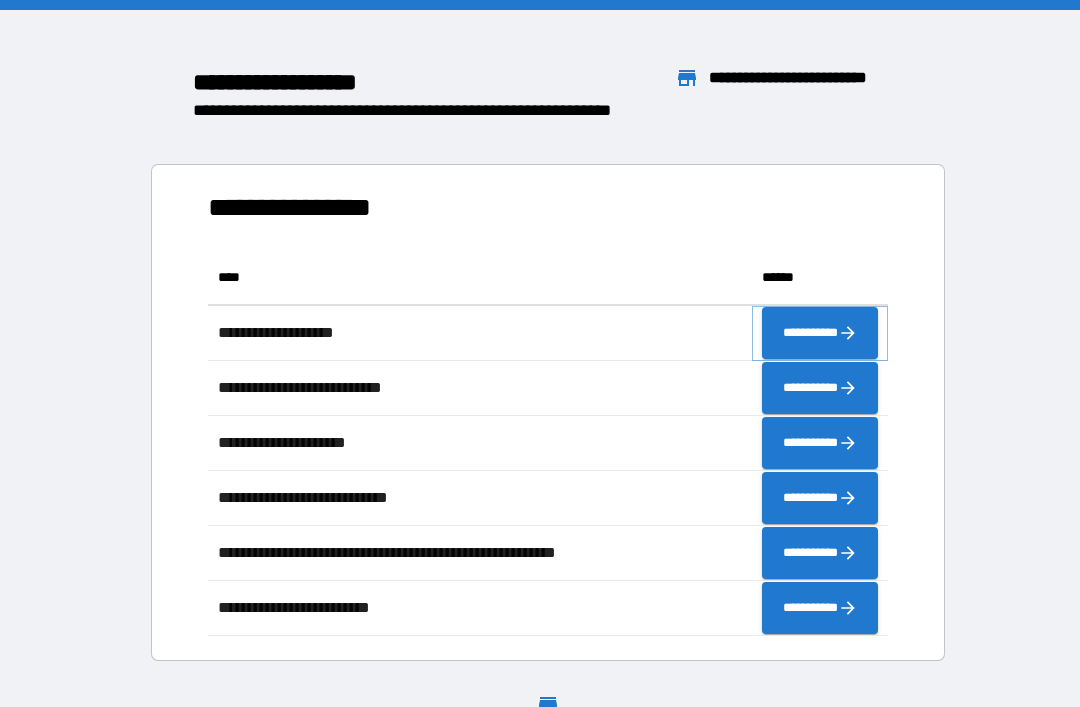 click on "**********" at bounding box center [820, 333] 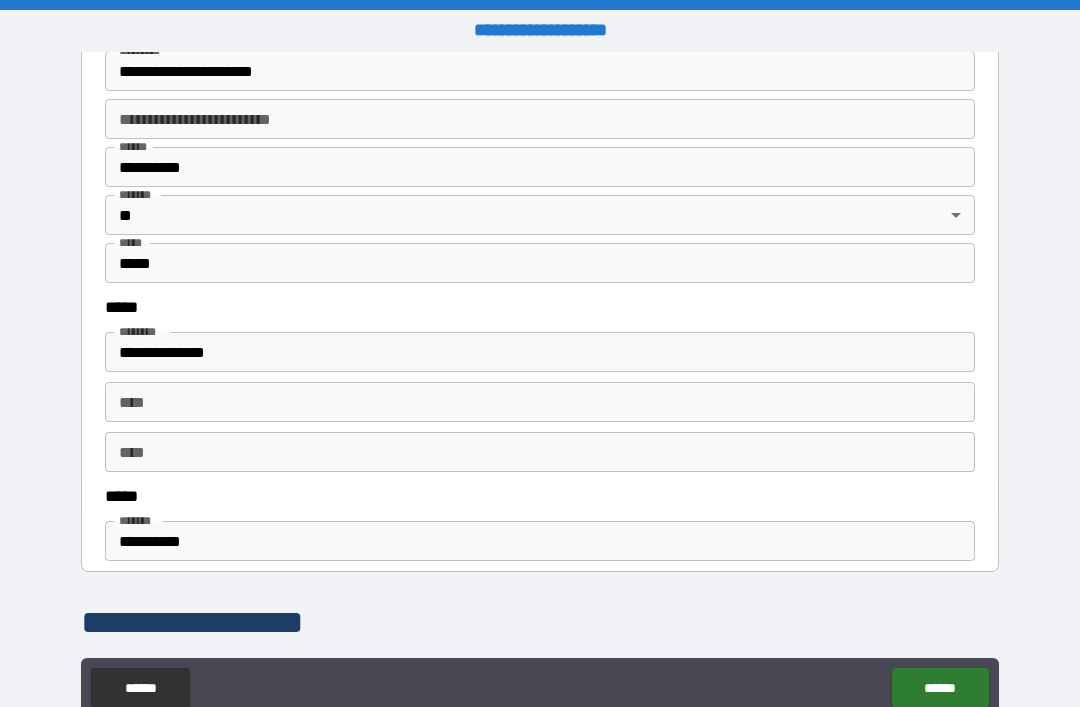 scroll, scrollTop: 703, scrollLeft: 0, axis: vertical 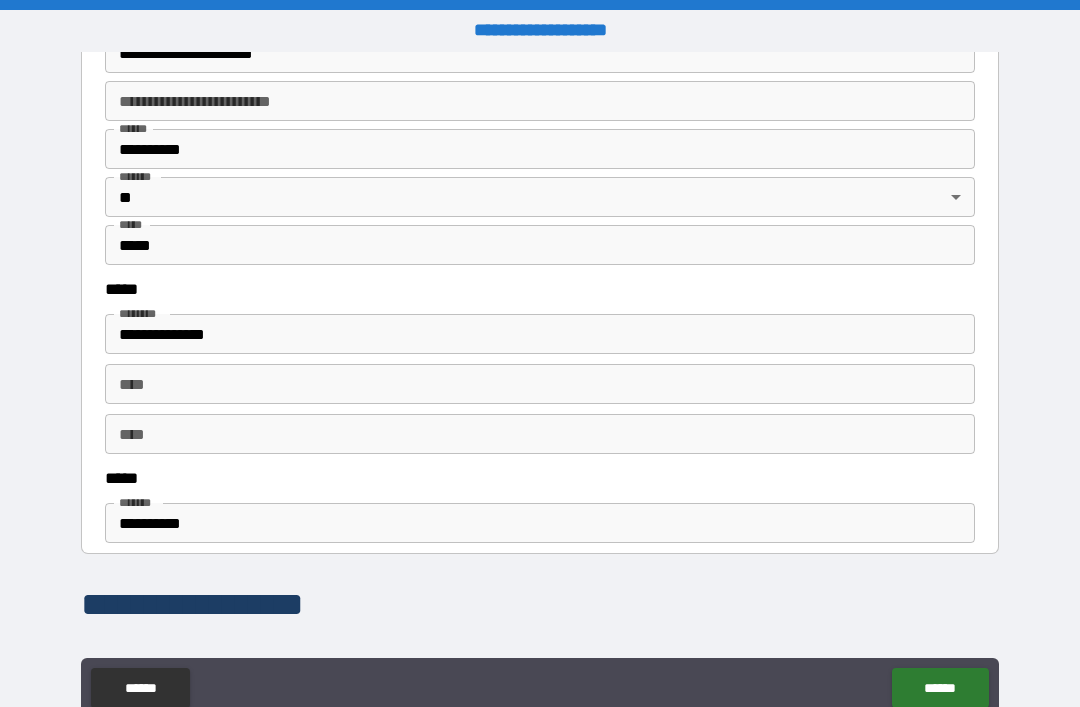 click on "**********" at bounding box center [540, 334] 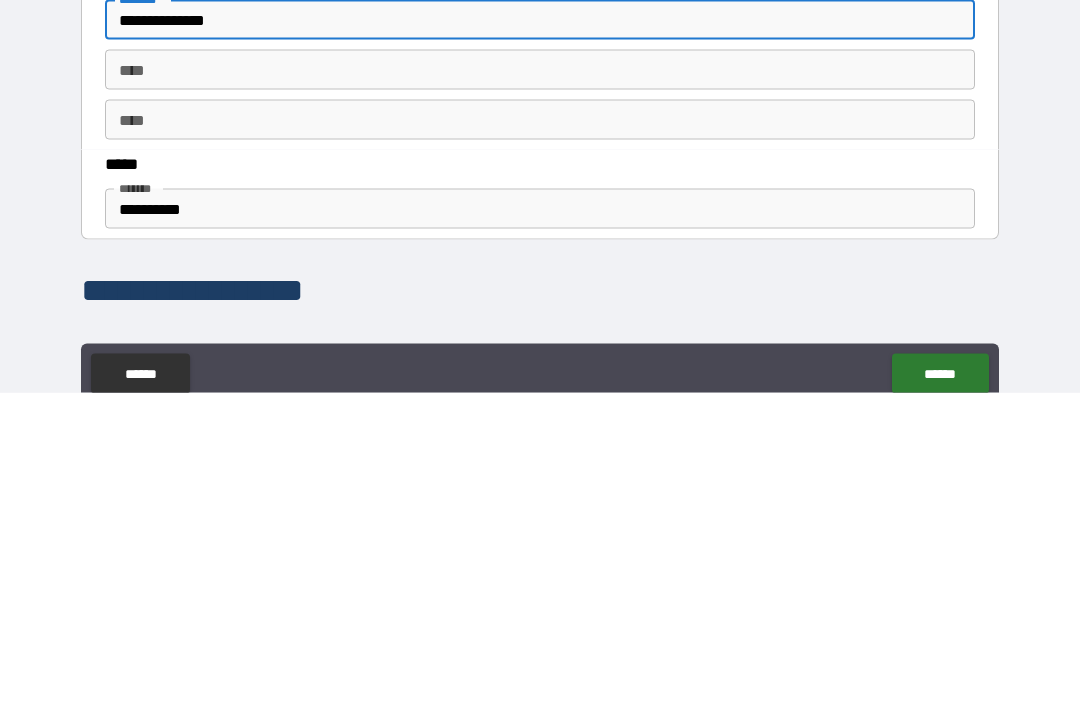 type on "**********" 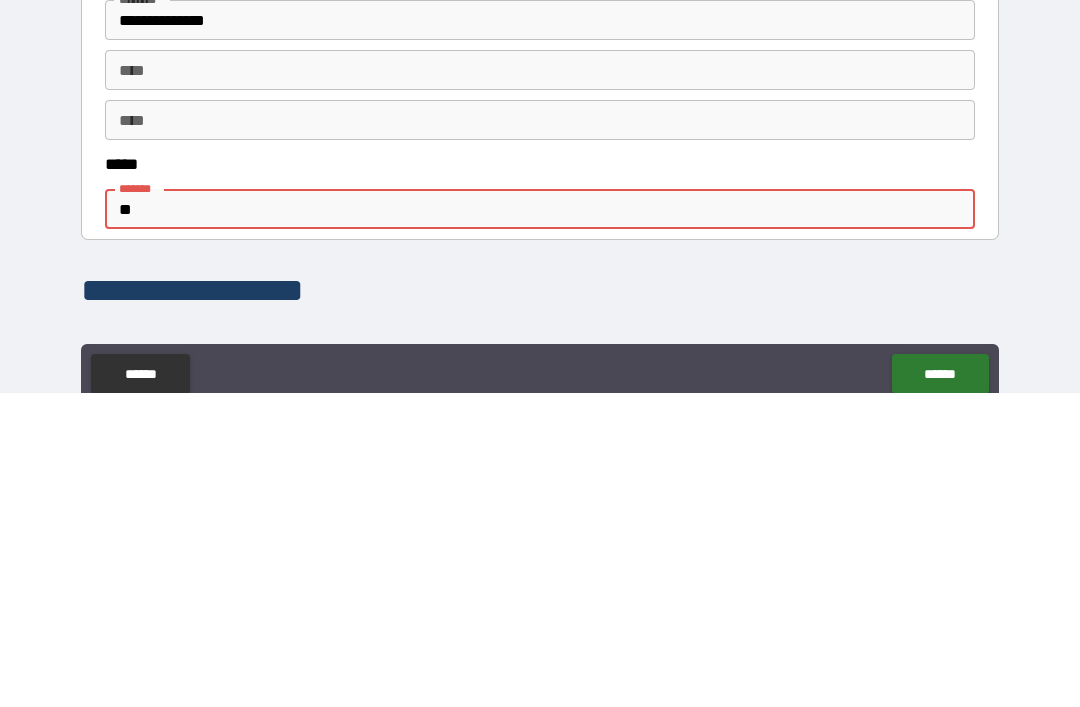 type on "*" 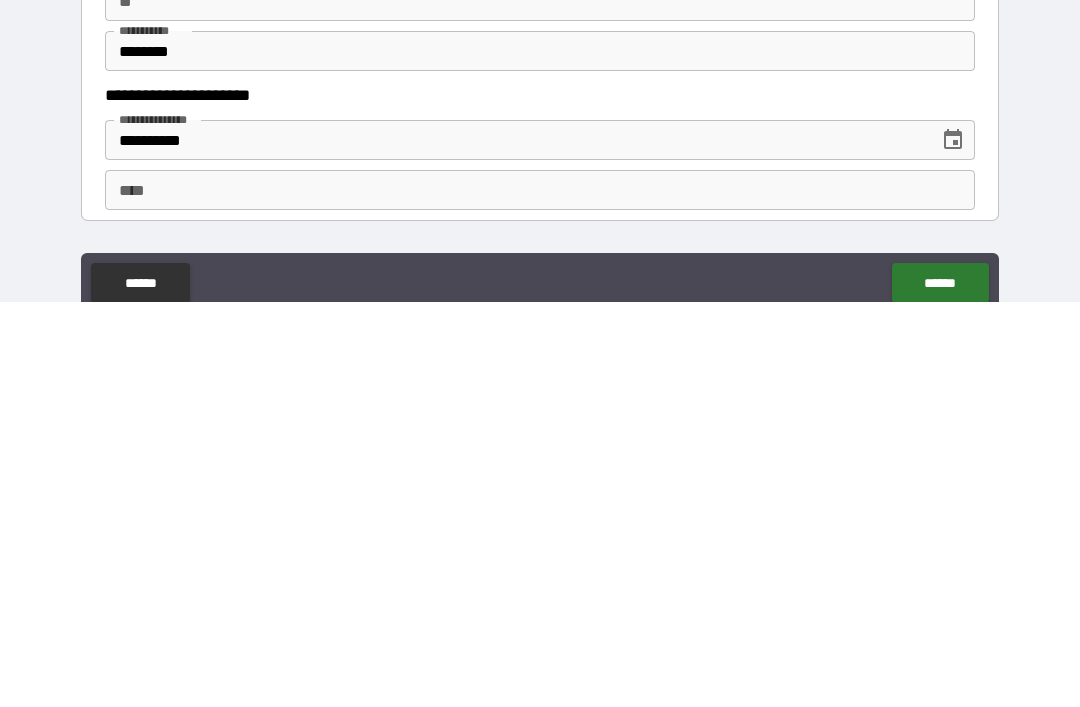 scroll, scrollTop: 1290, scrollLeft: 0, axis: vertical 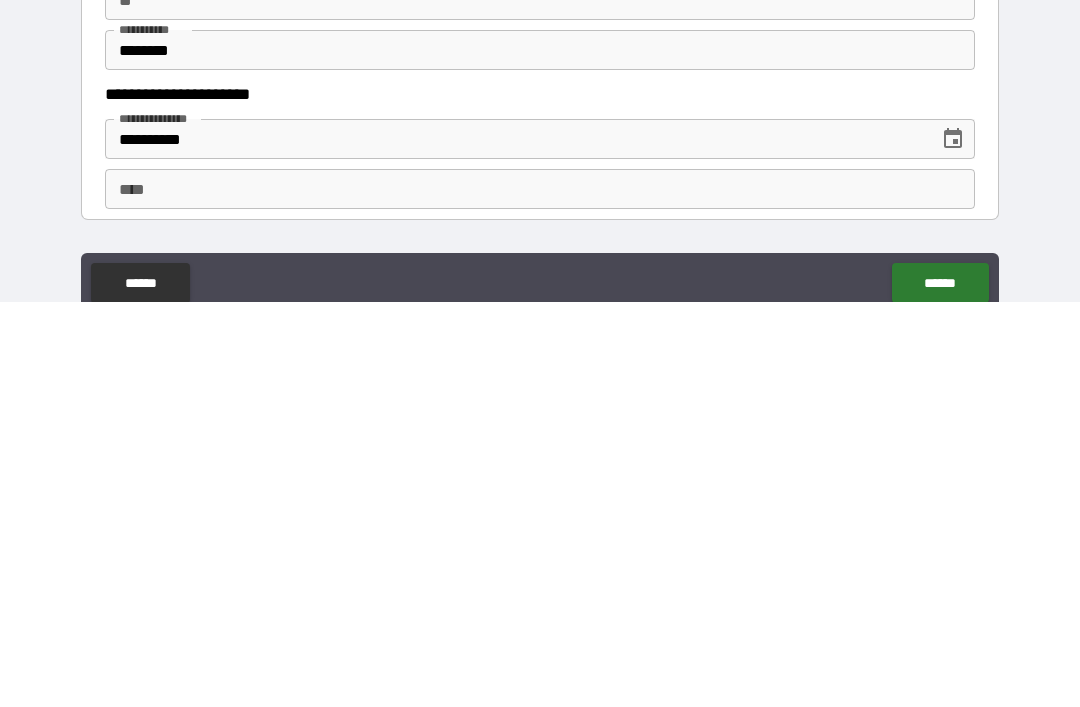 type on "**********" 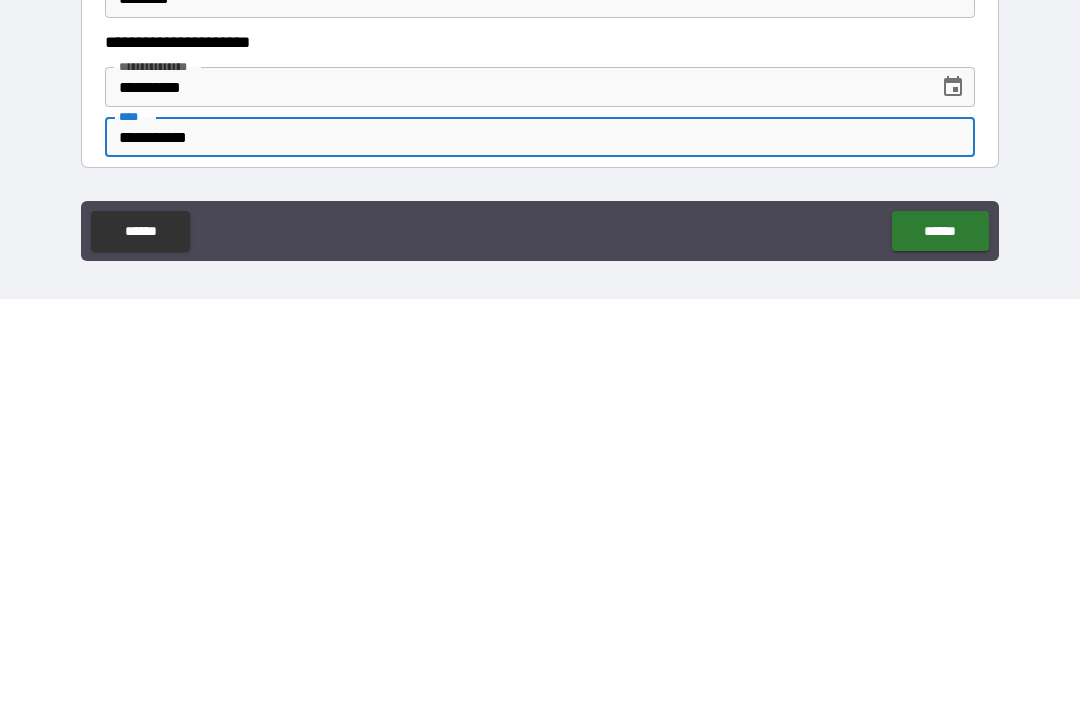 scroll, scrollTop: 64, scrollLeft: 0, axis: vertical 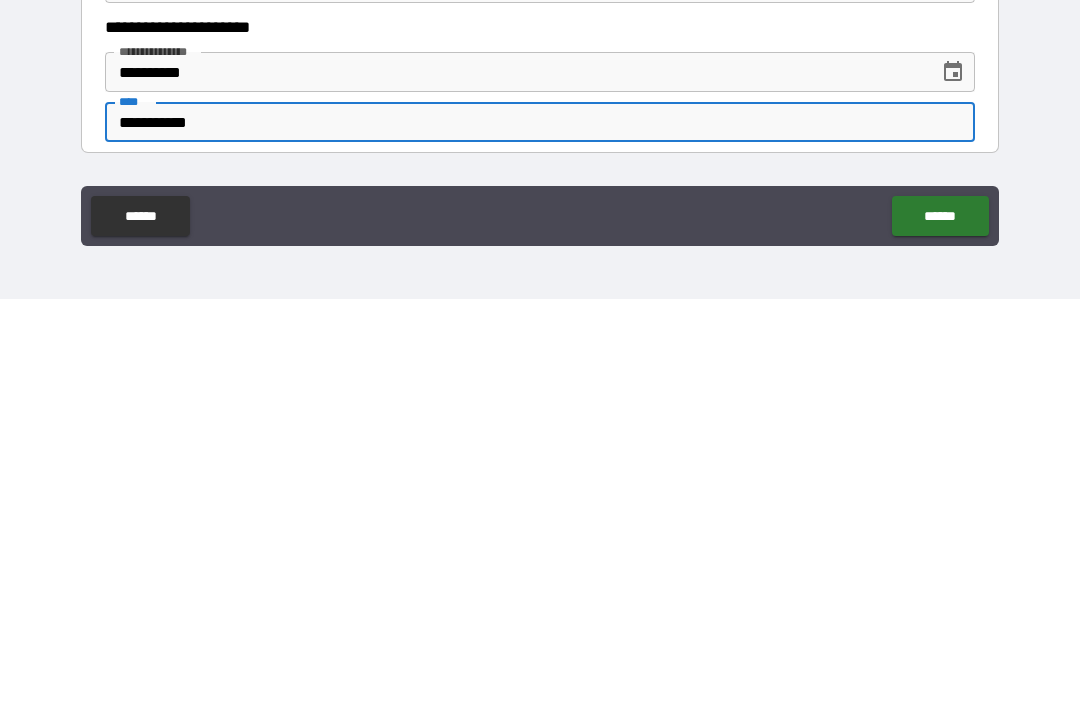 type on "**********" 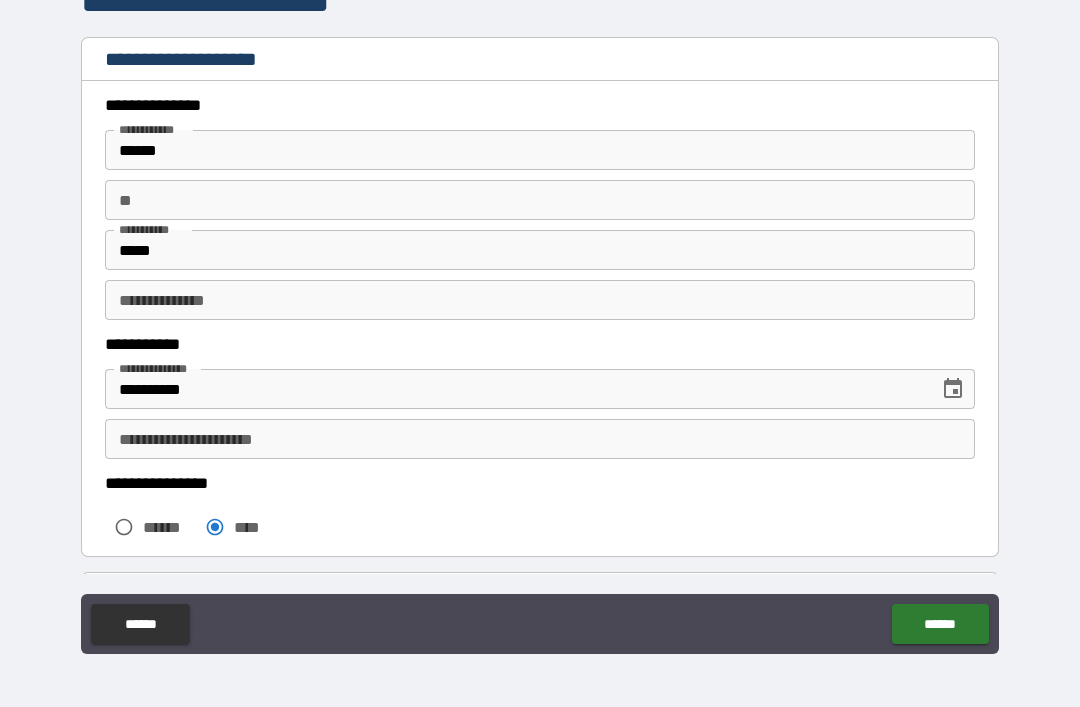 scroll, scrollTop: 90, scrollLeft: 0, axis: vertical 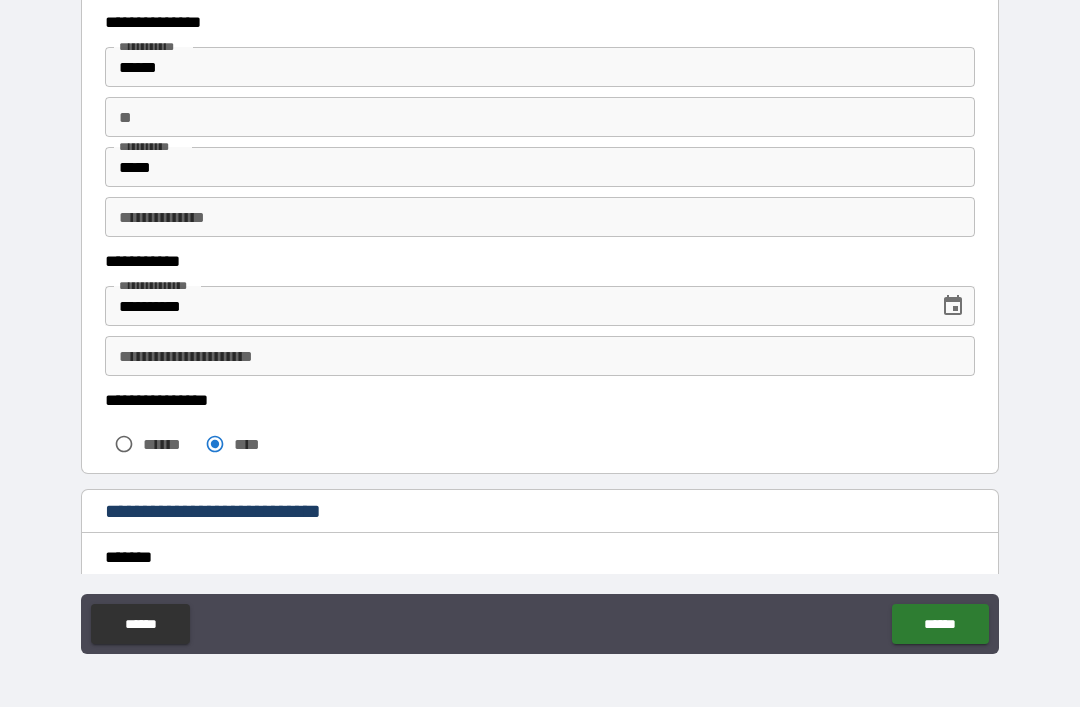 click on "**********" at bounding box center (540, 356) 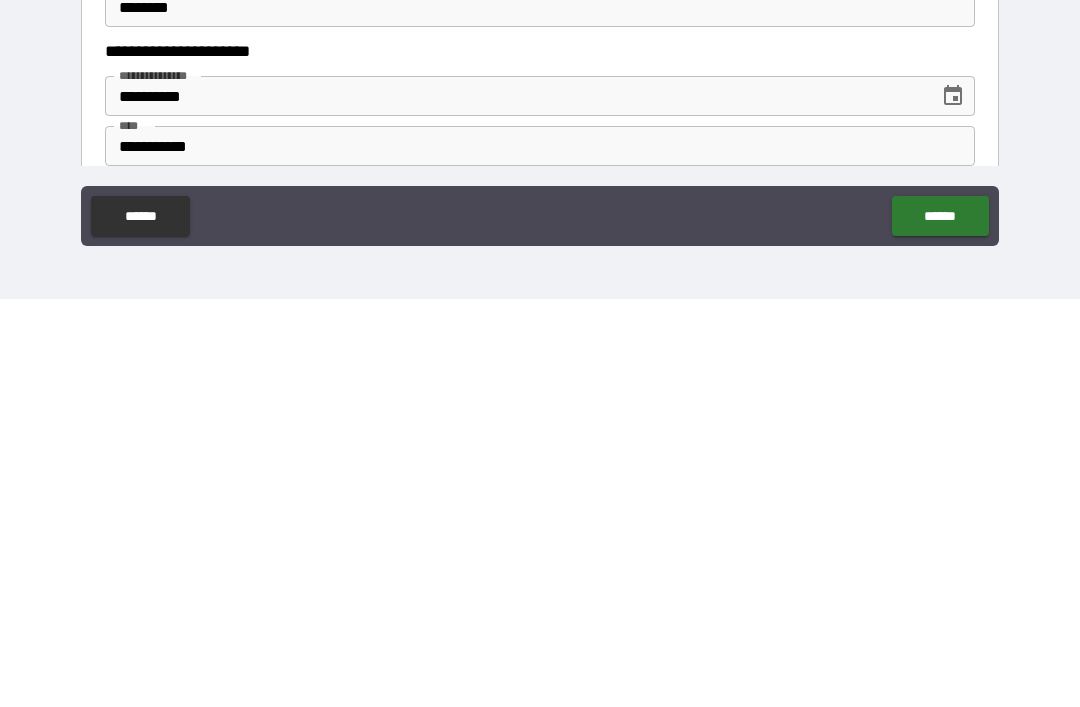 type on "**********" 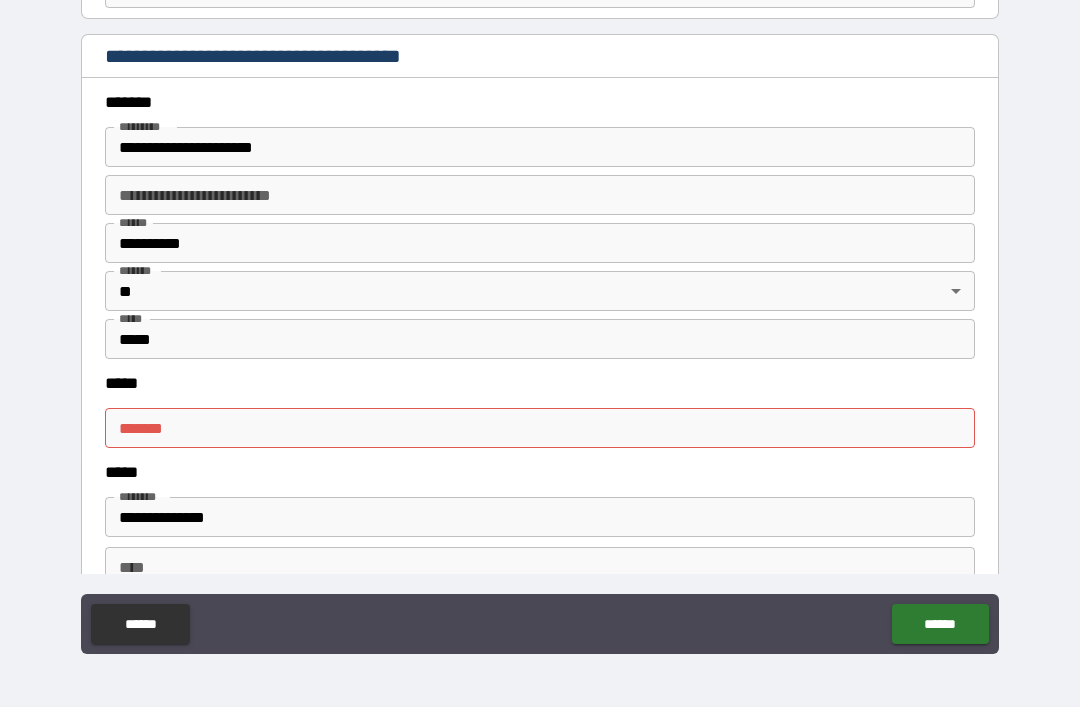 scroll, scrollTop: 1834, scrollLeft: 0, axis: vertical 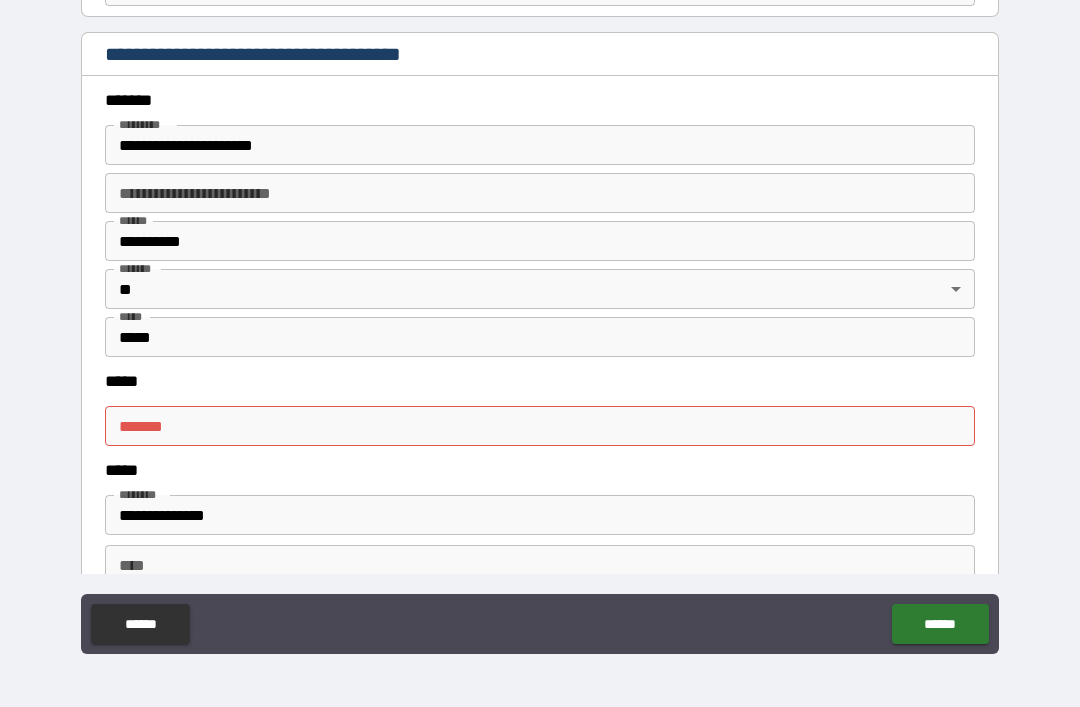 click on "*****   *" at bounding box center (540, 426) 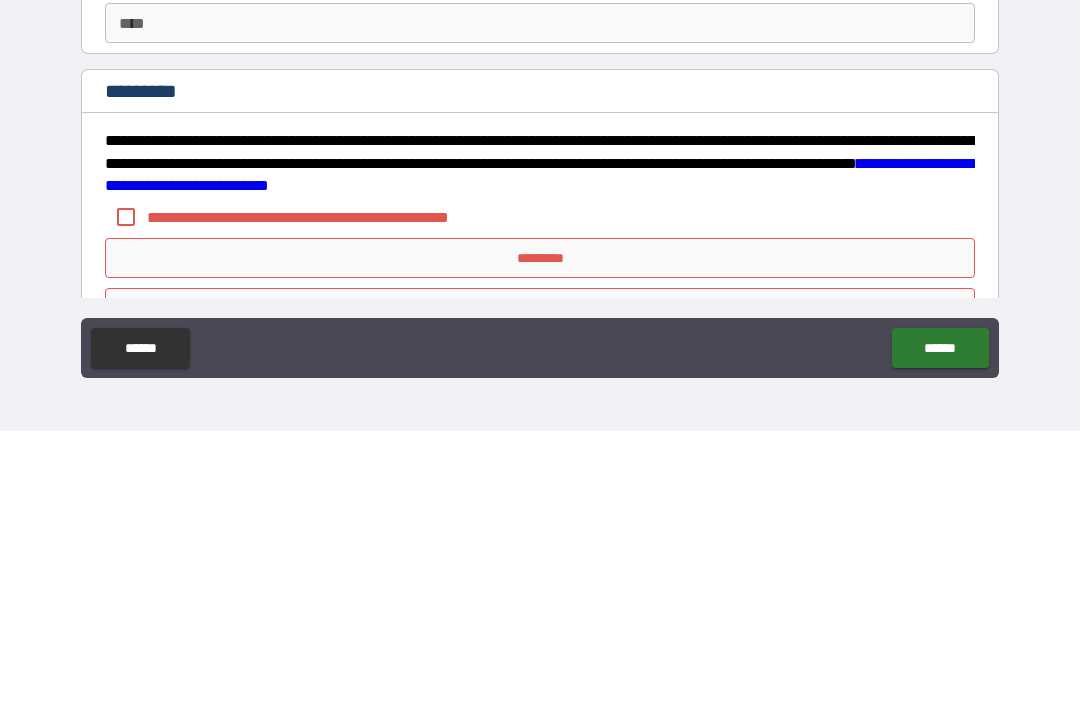 scroll, scrollTop: 2172, scrollLeft: 0, axis: vertical 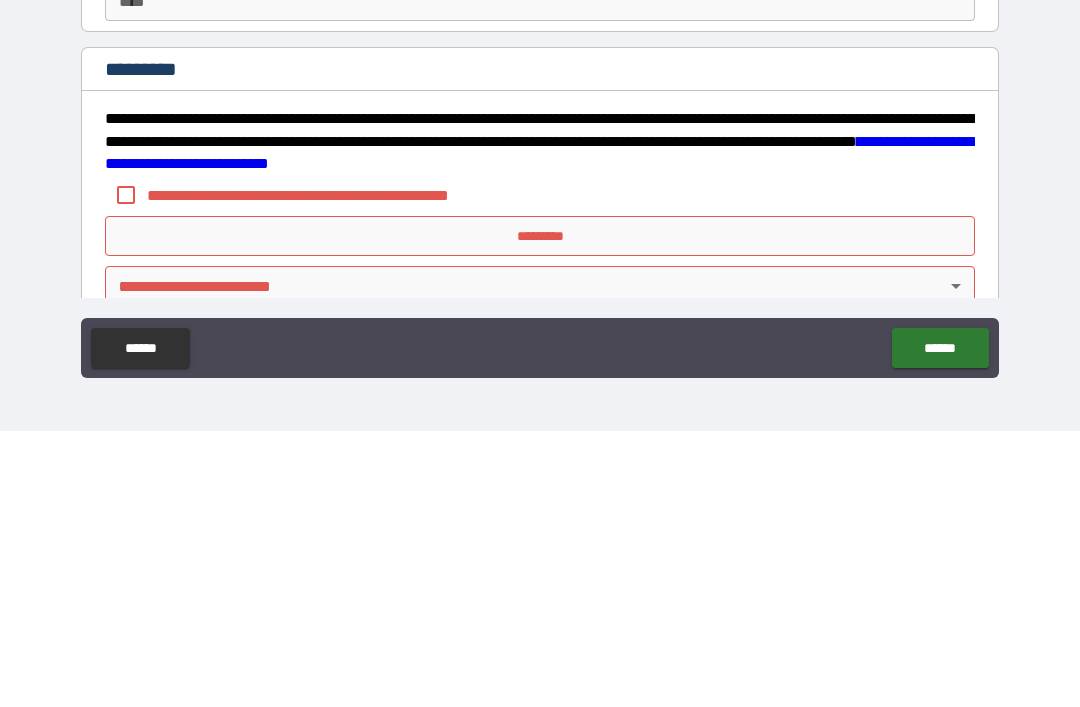 type on "**********" 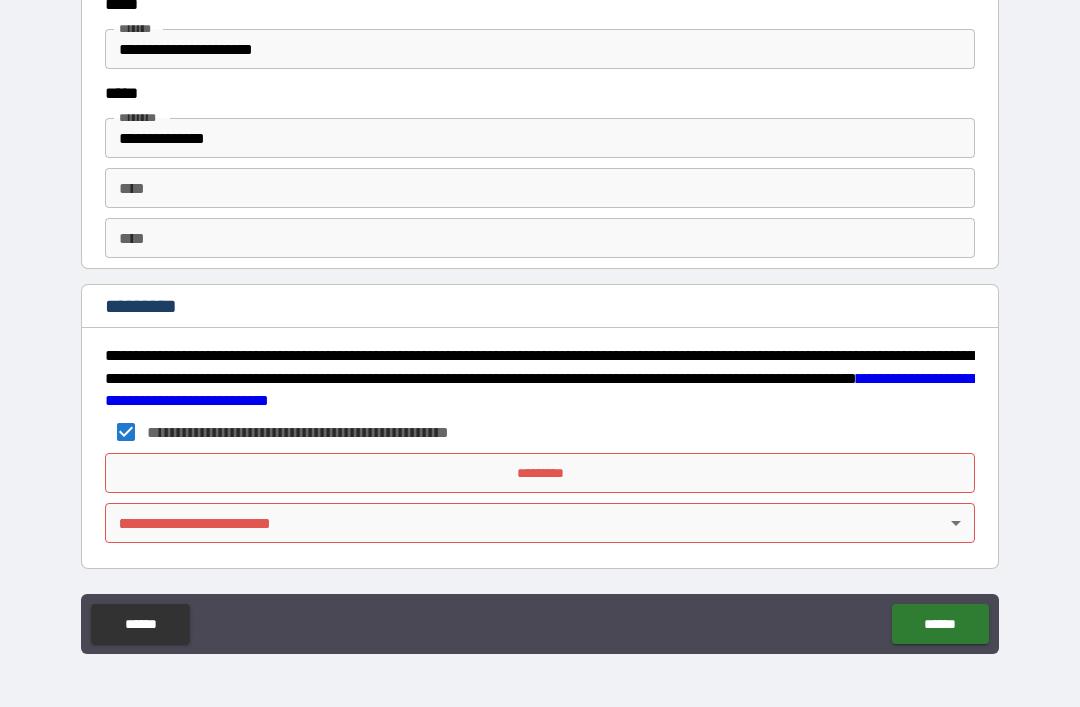 scroll, scrollTop: 2211, scrollLeft: 0, axis: vertical 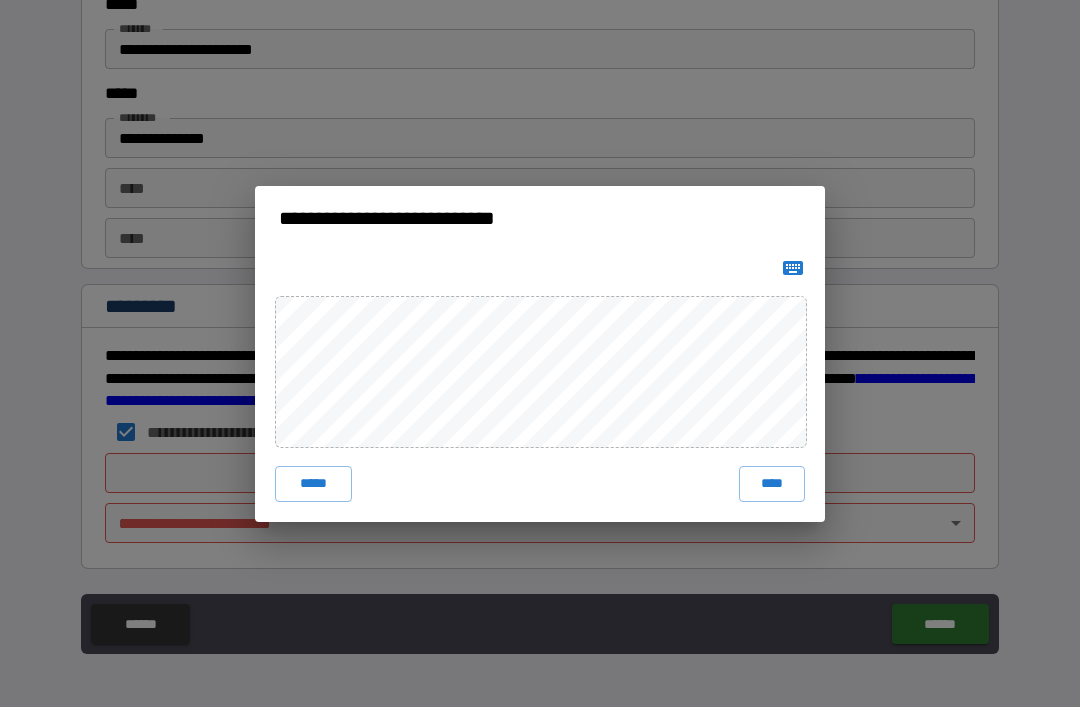 click on "****" at bounding box center (772, 484) 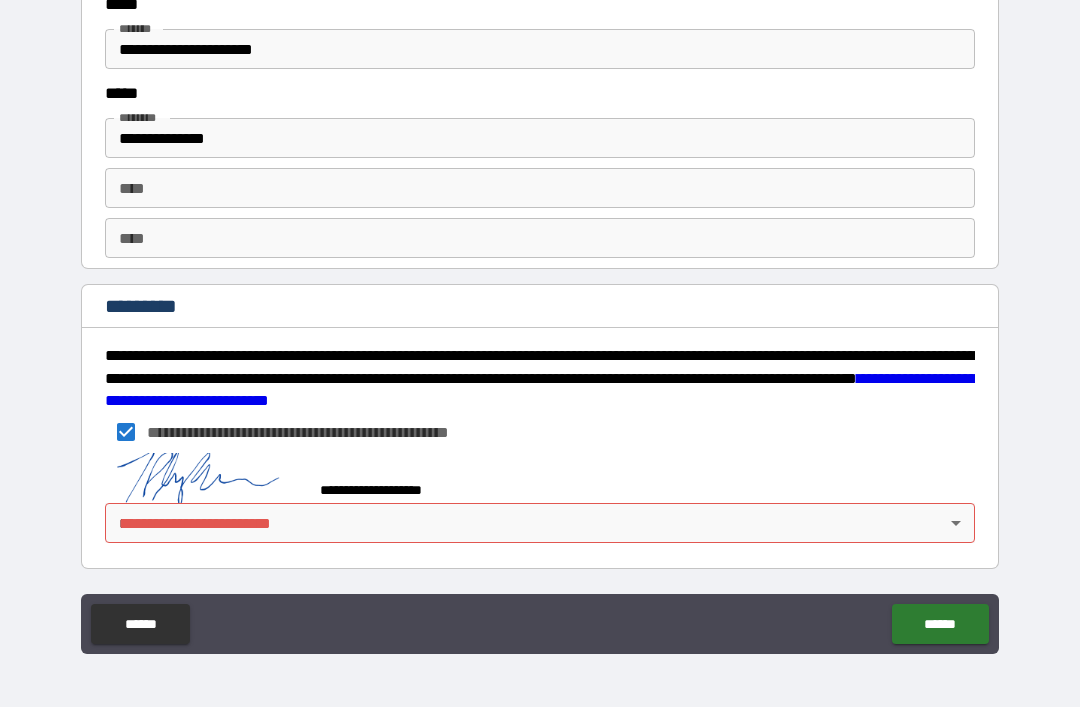 scroll, scrollTop: 2201, scrollLeft: 0, axis: vertical 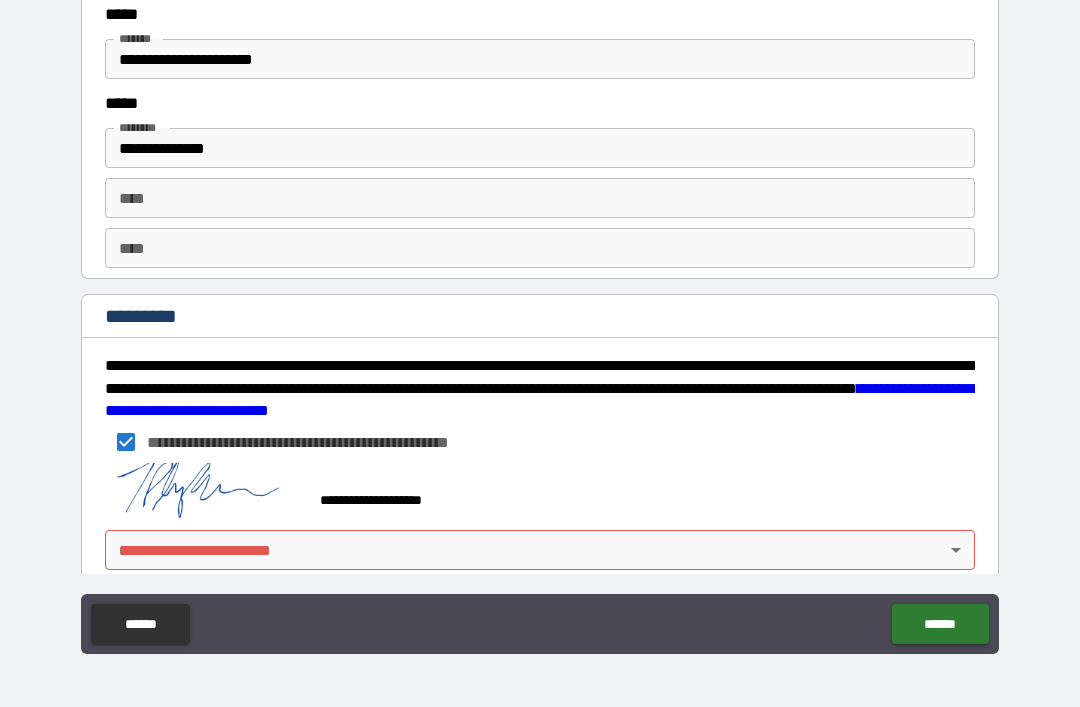 click on "**********" at bounding box center [540, 321] 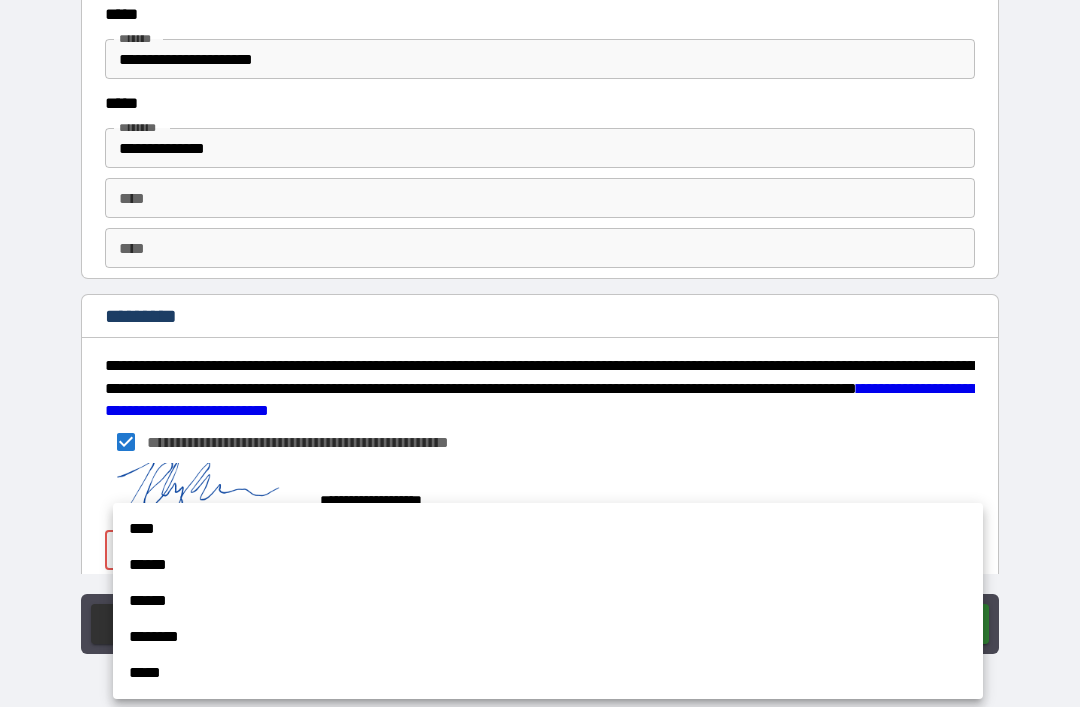 click on "******" at bounding box center (548, 565) 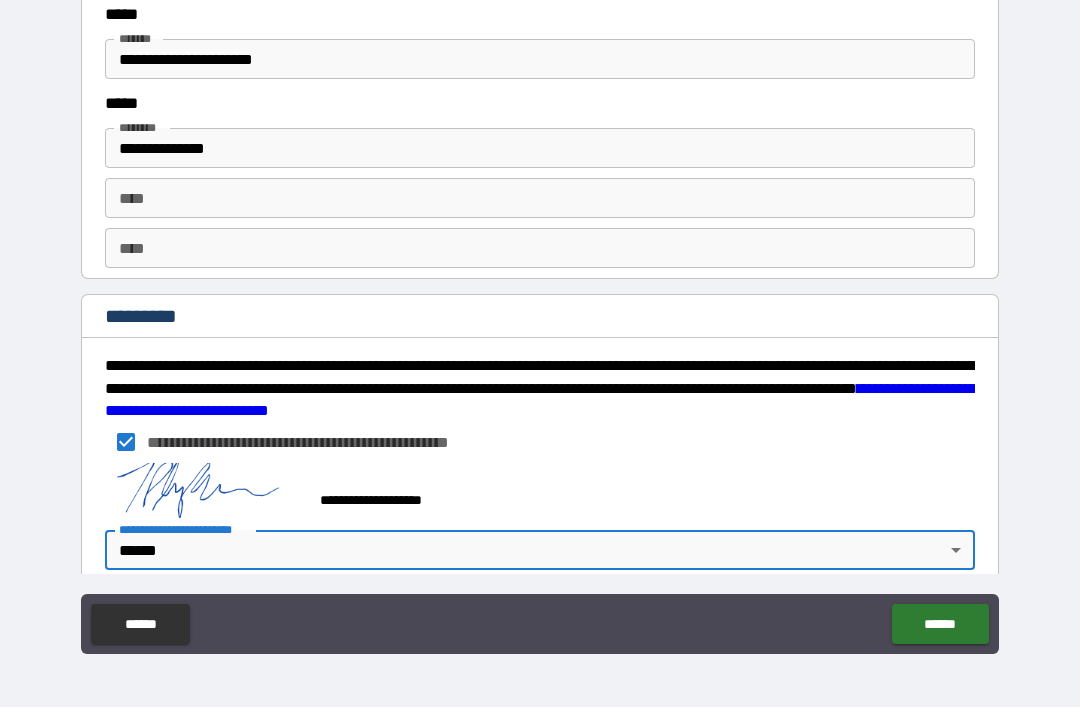 click on "******" at bounding box center [940, 624] 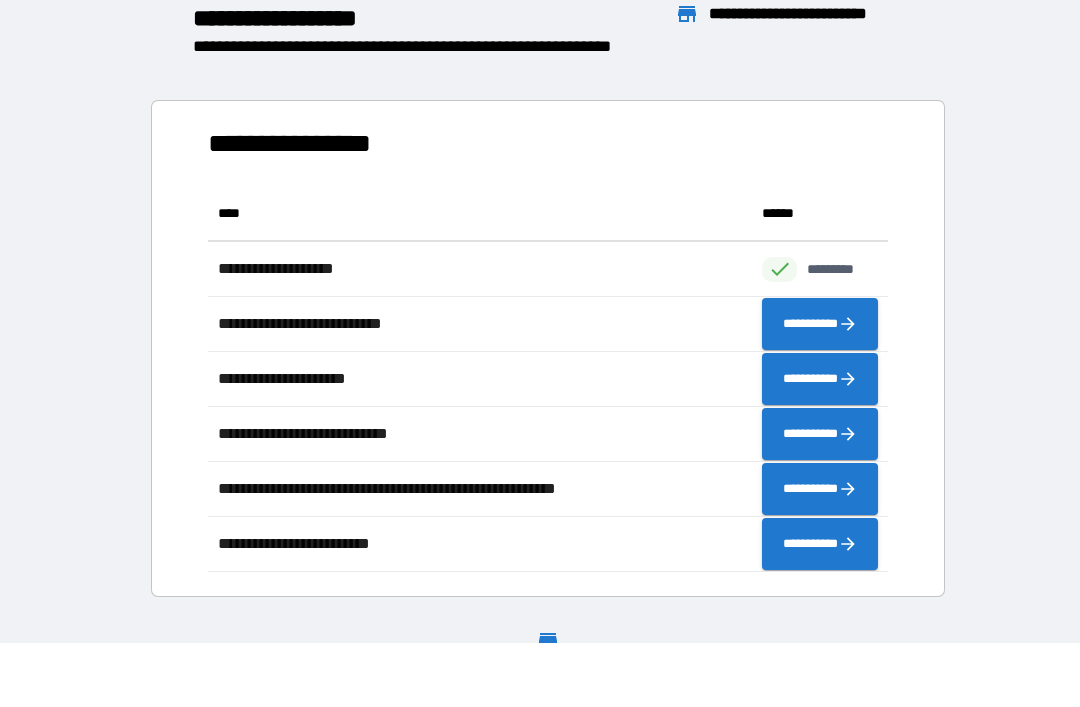 scroll, scrollTop: 386, scrollLeft: 680, axis: both 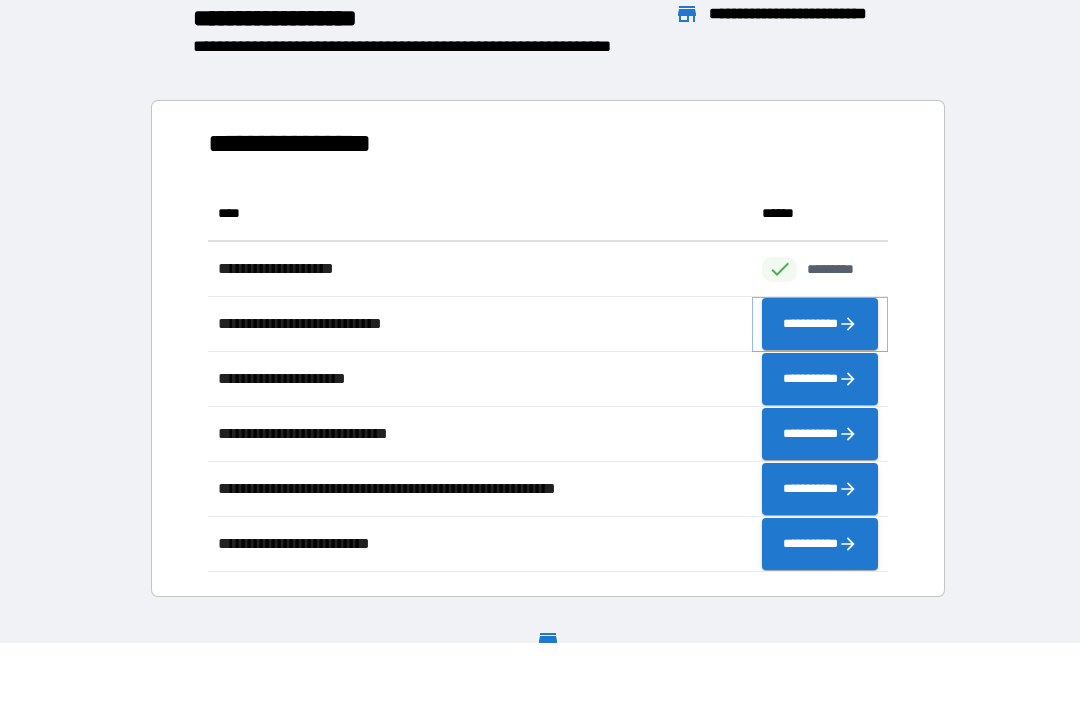 click on "**********" at bounding box center [820, 324] 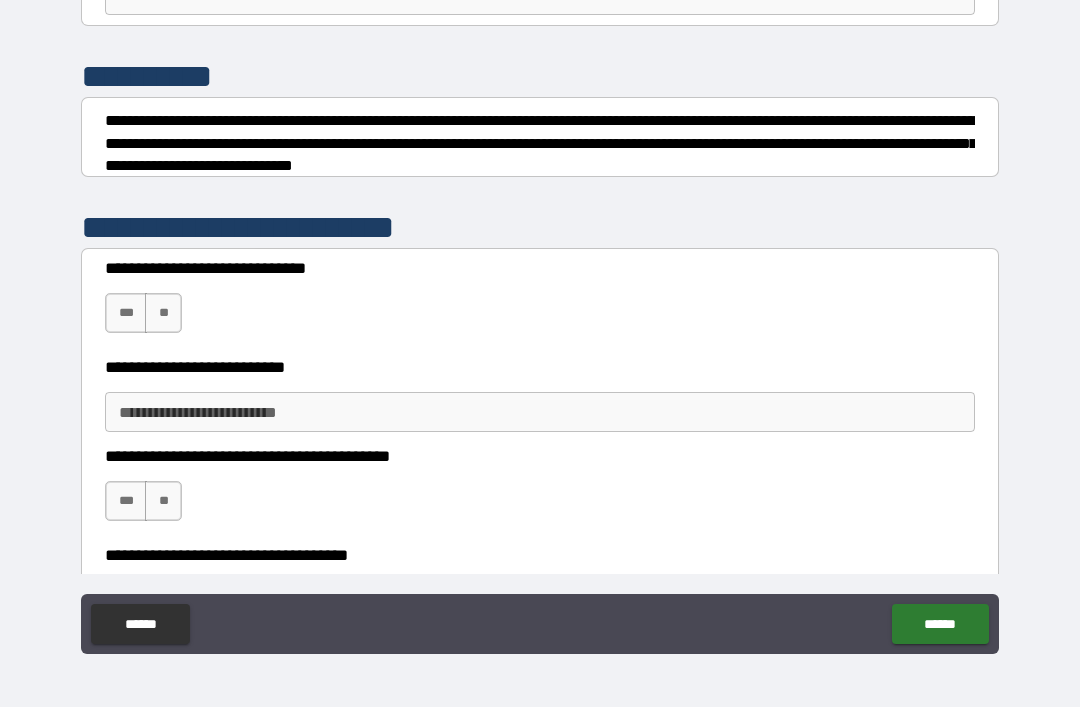 scroll, scrollTop: 207, scrollLeft: 0, axis: vertical 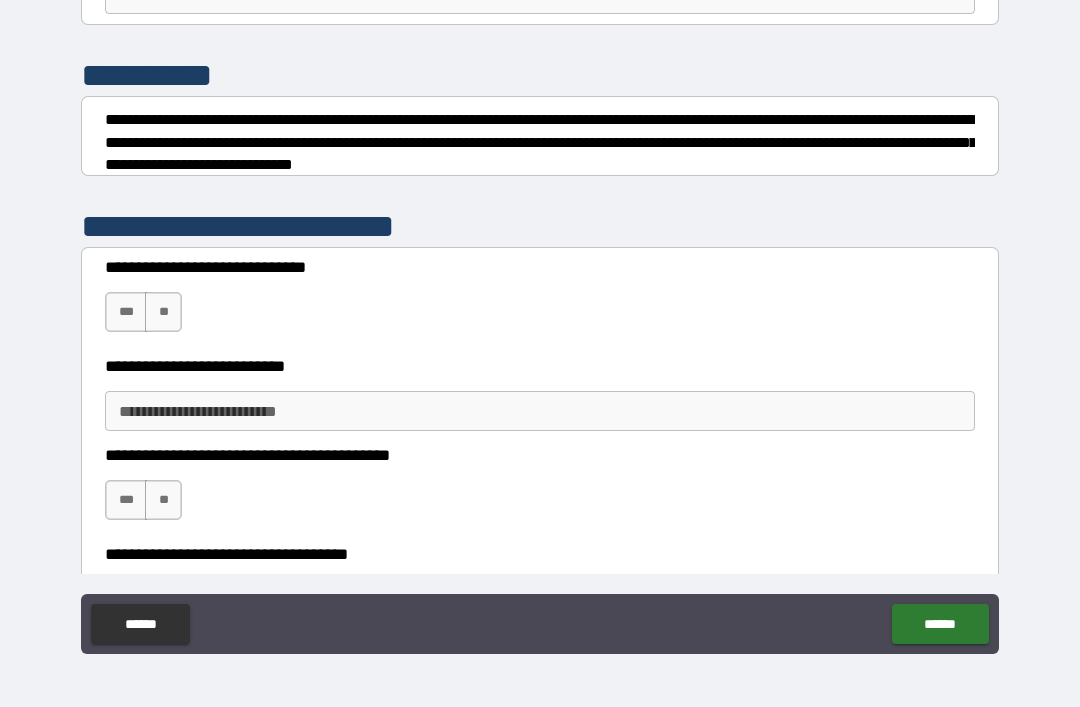 click on "***" at bounding box center [126, 312] 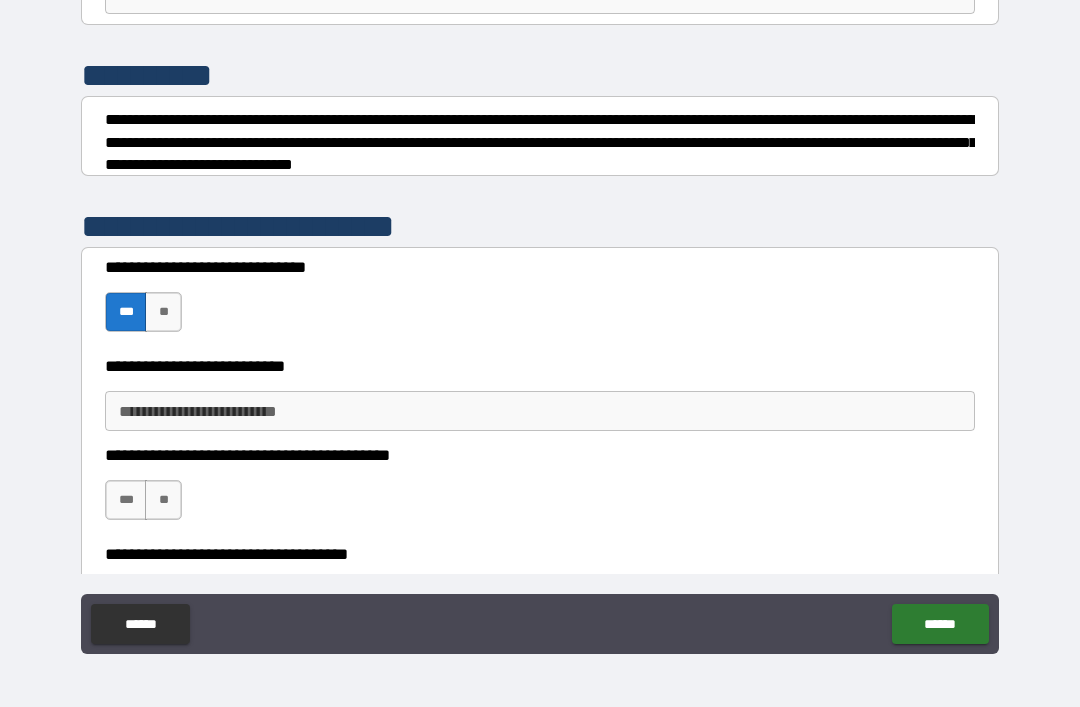 click on "**********" at bounding box center [540, 411] 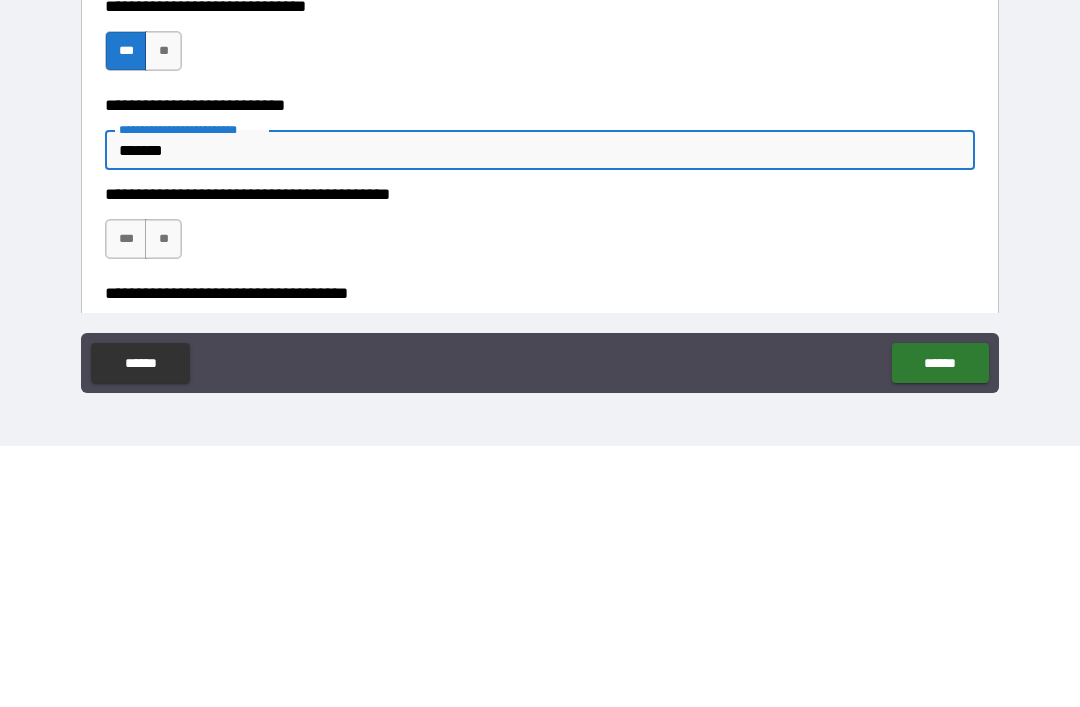 click on "**" at bounding box center (163, 500) 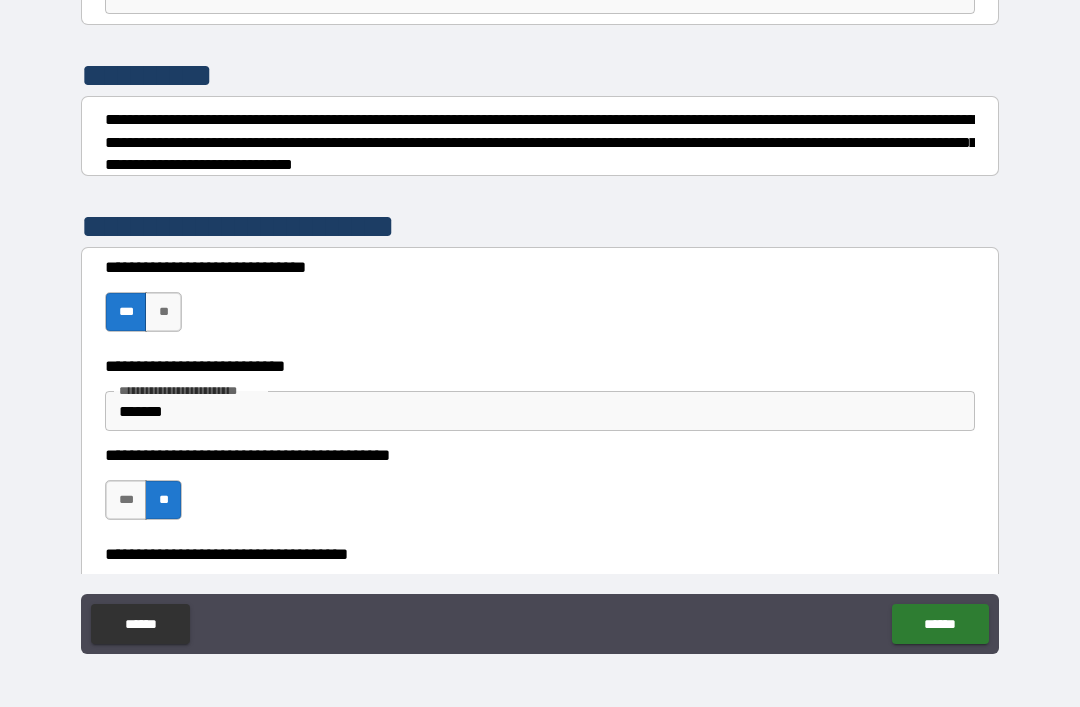 click on "******" at bounding box center (940, 624) 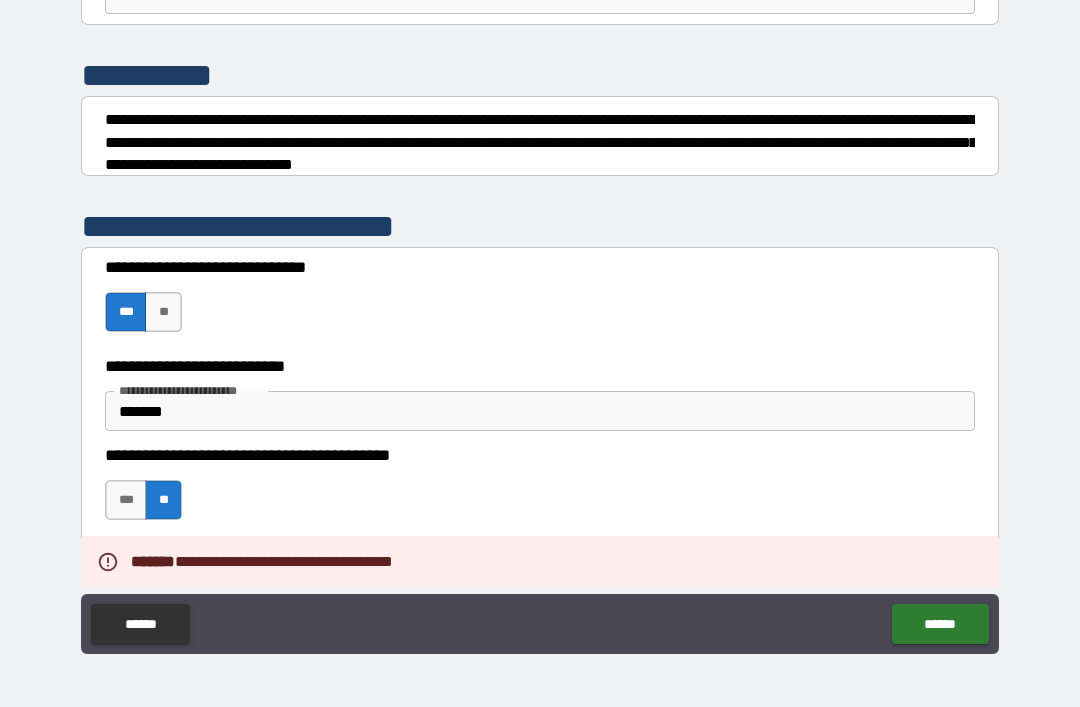 click on "*******" at bounding box center (540, 411) 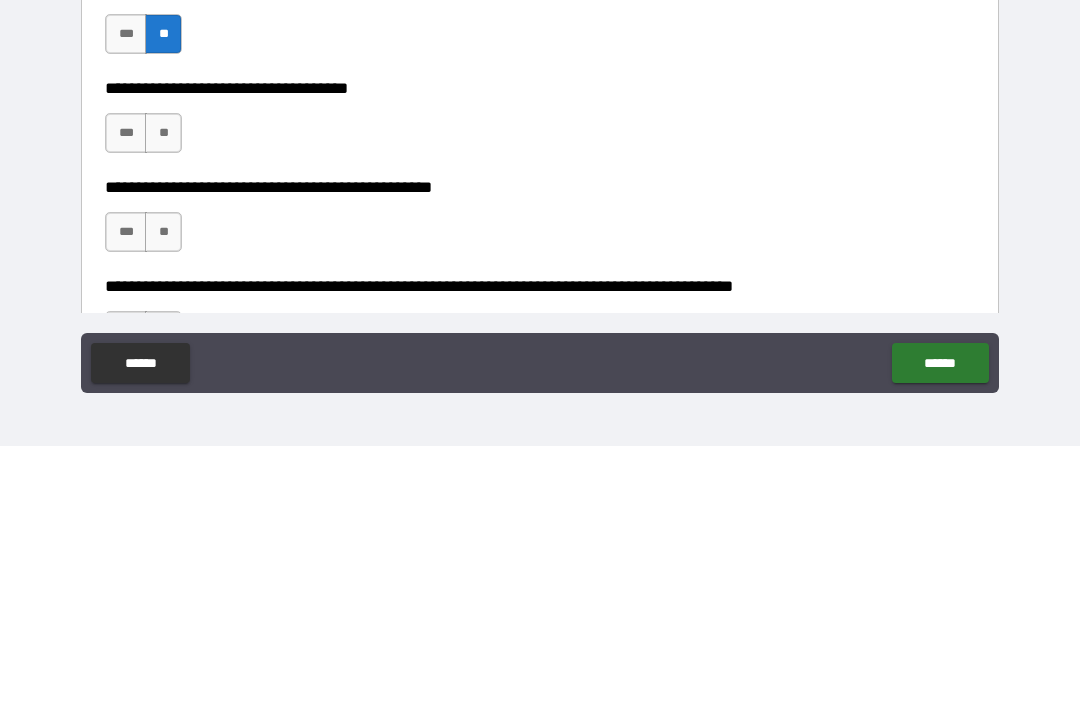 scroll, scrollTop: 442, scrollLeft: 0, axis: vertical 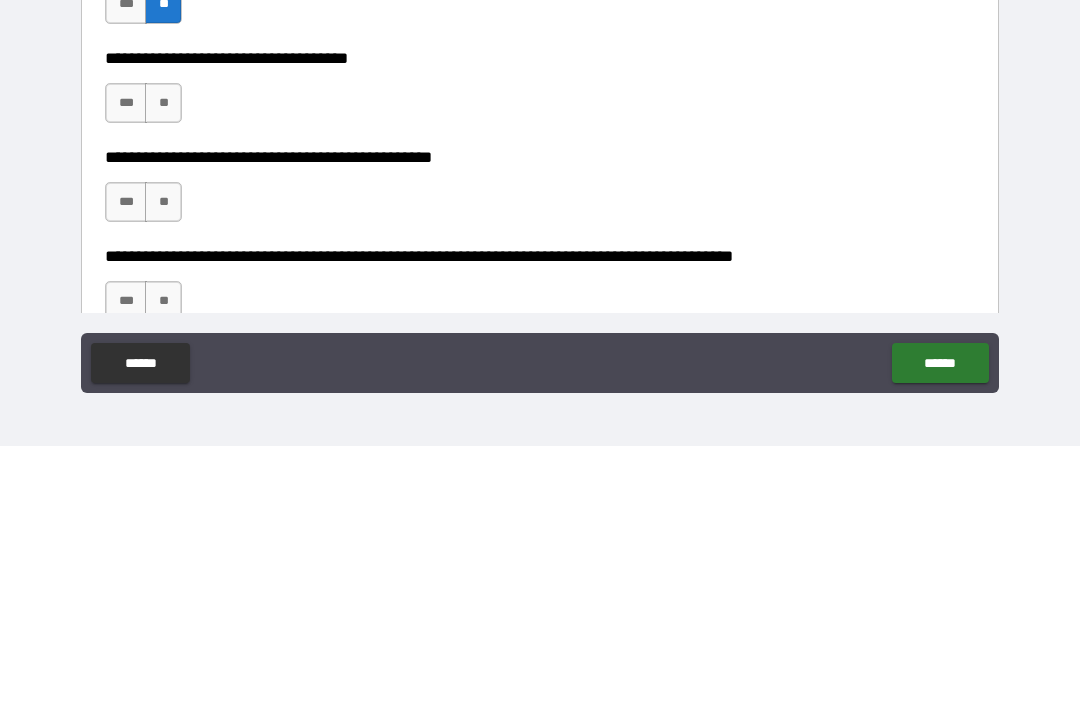 type on "**********" 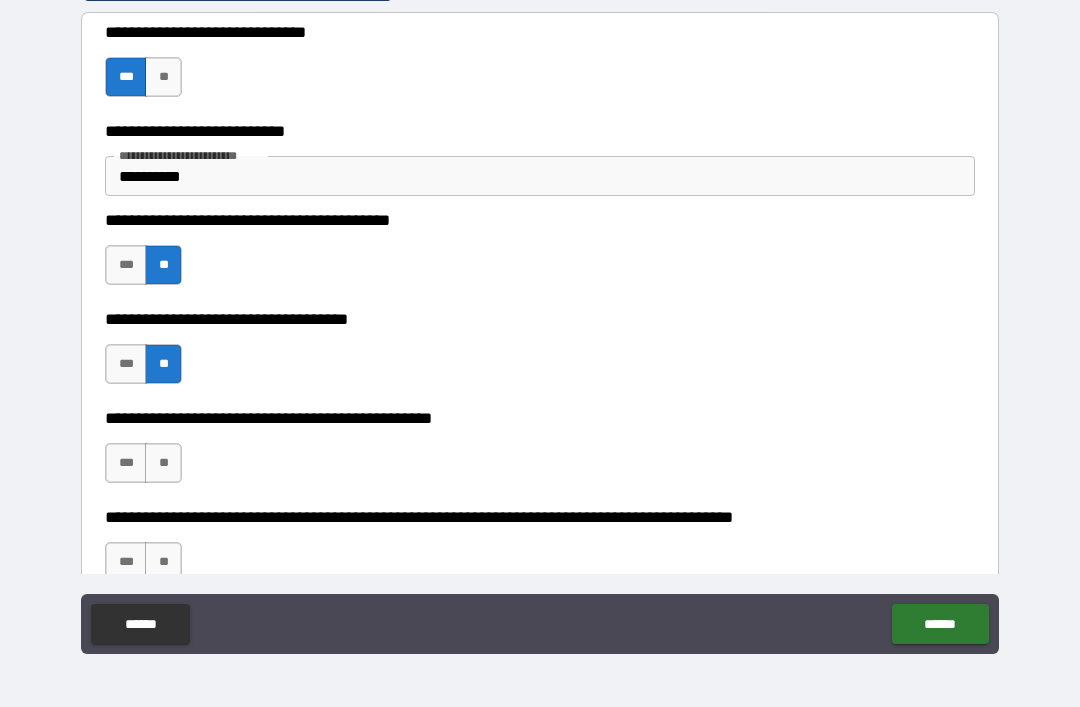 click on "**" at bounding box center [163, 463] 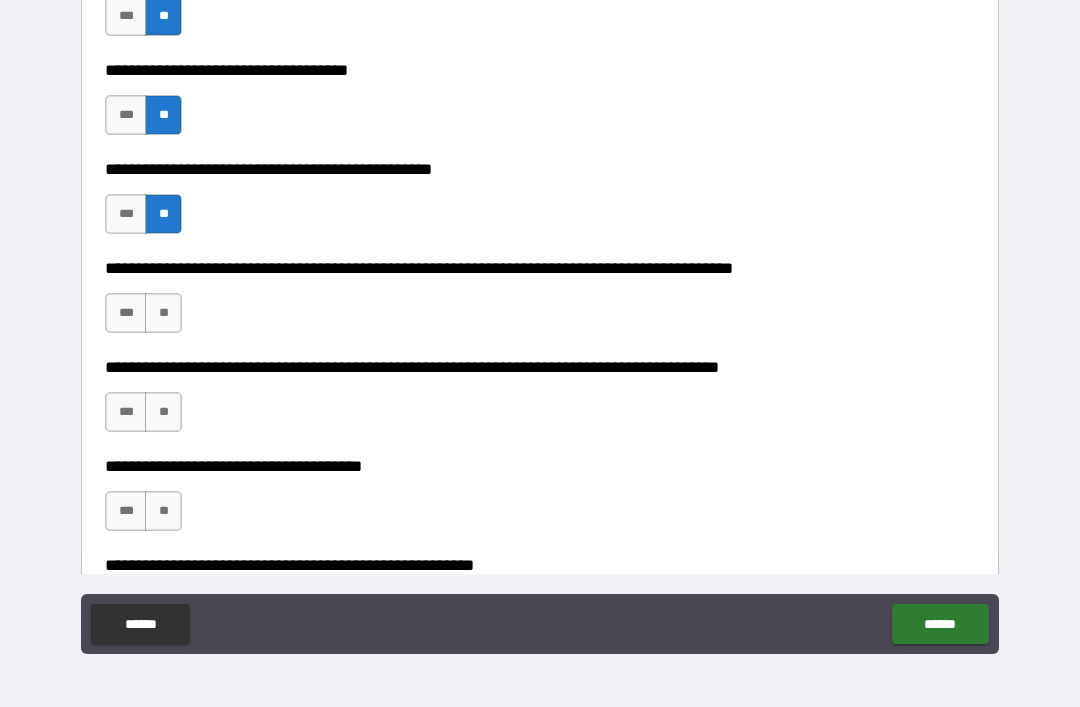 scroll, scrollTop: 703, scrollLeft: 0, axis: vertical 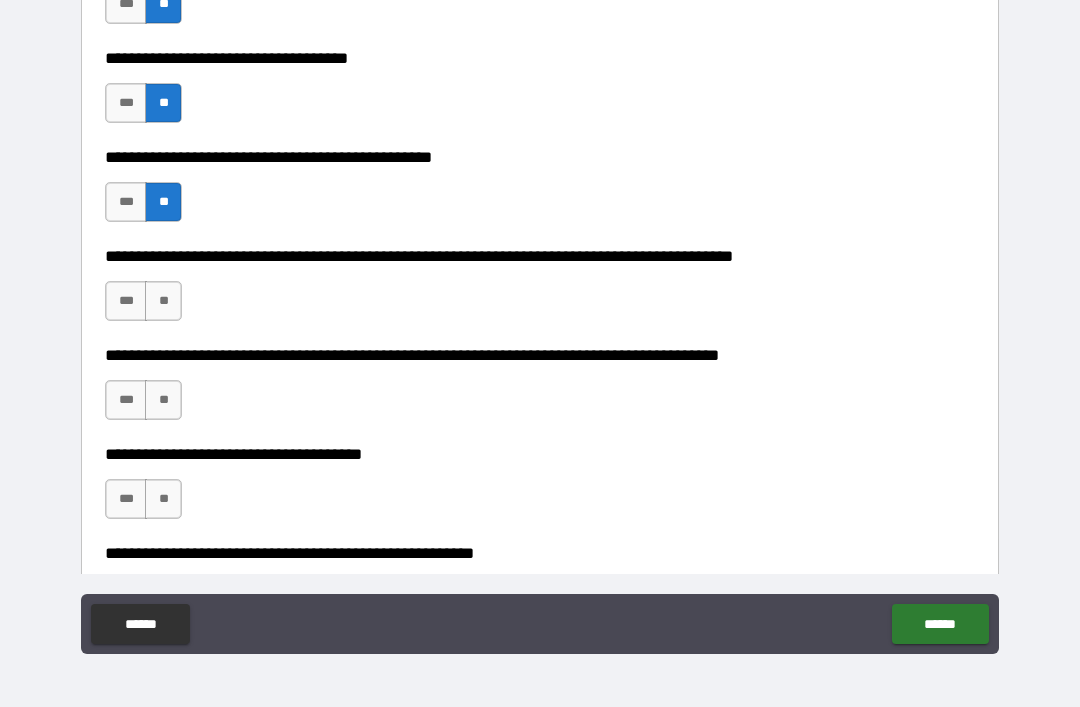 click on "**" at bounding box center (163, 301) 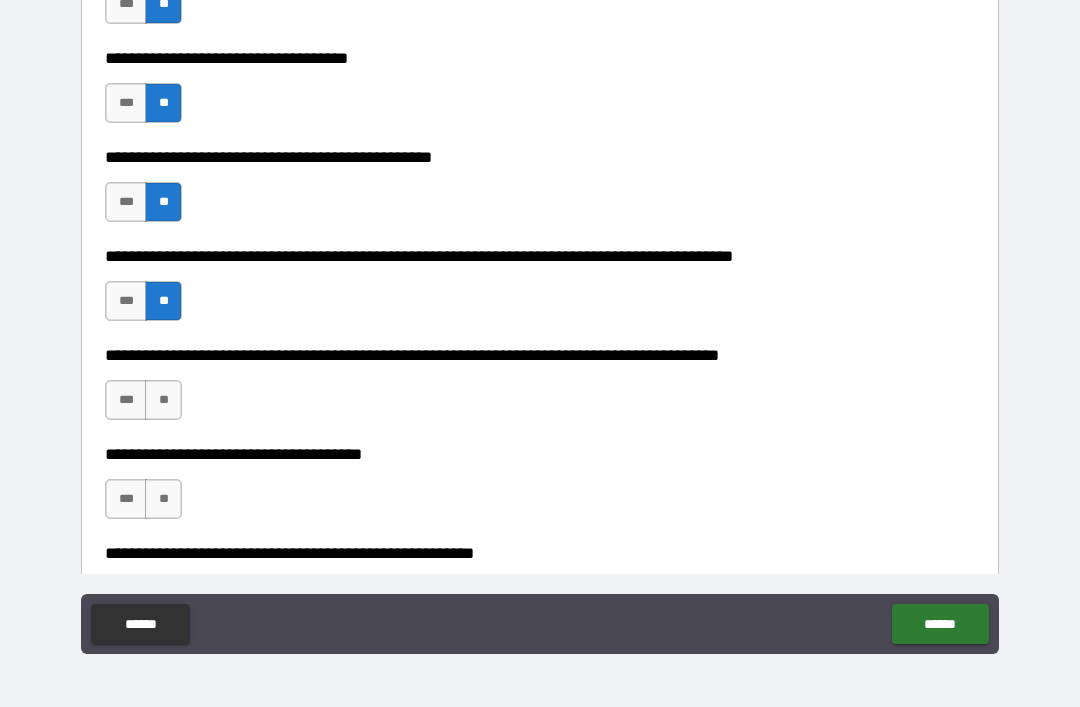 click on "**" at bounding box center [163, 400] 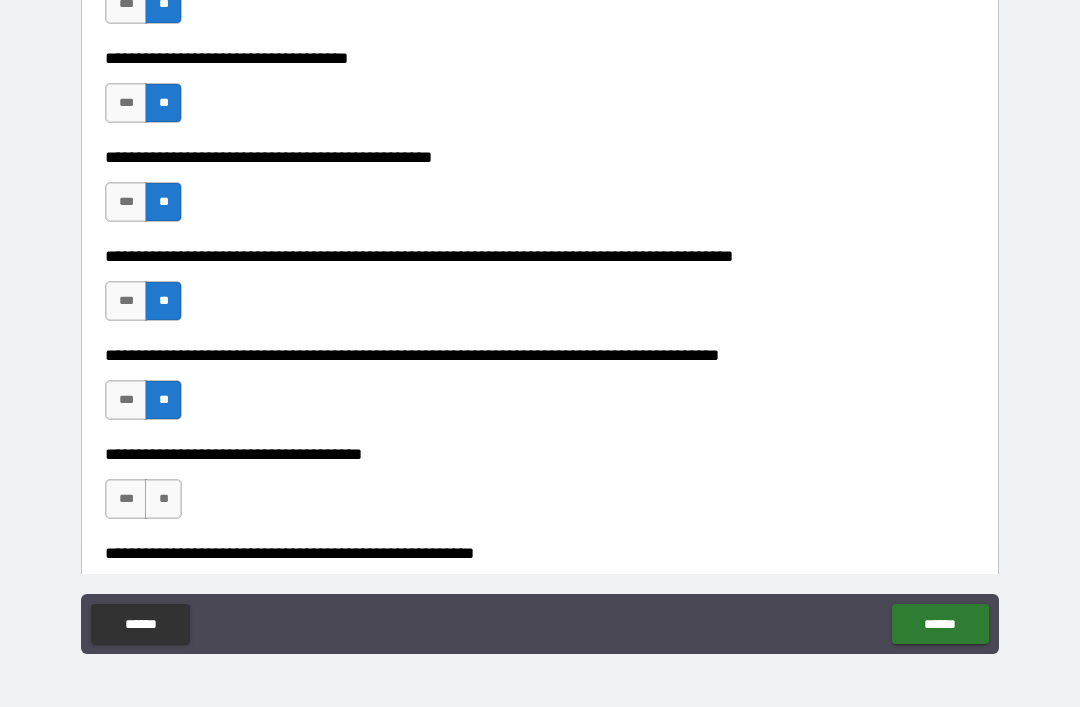 click on "**" at bounding box center (163, 499) 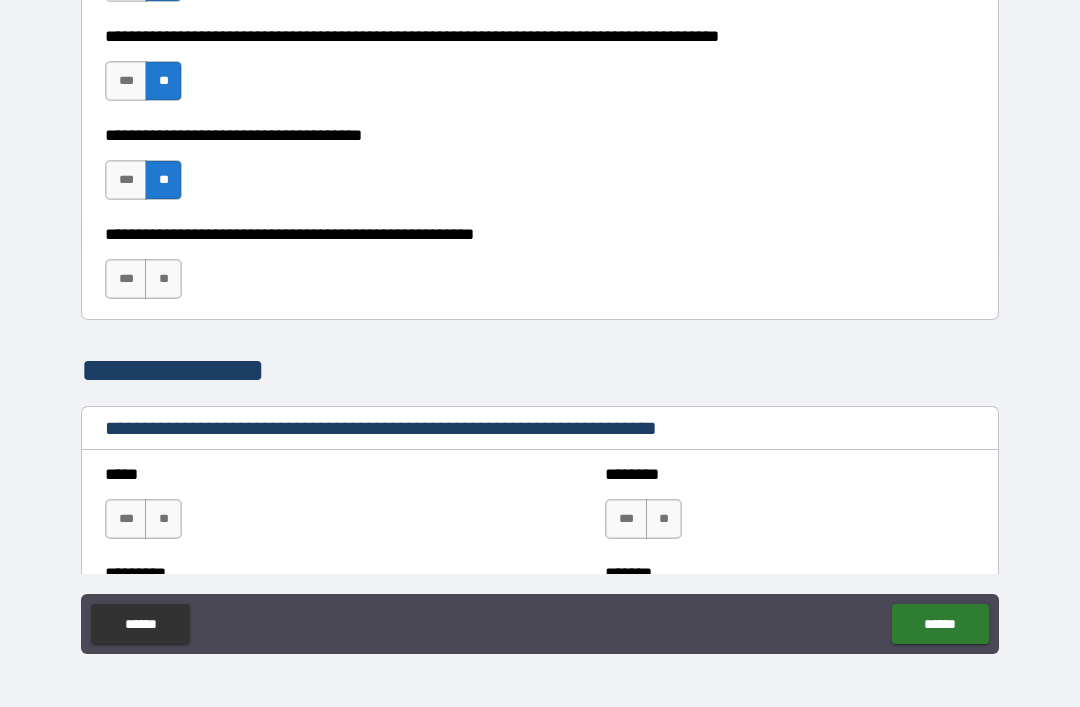 scroll, scrollTop: 1023, scrollLeft: 0, axis: vertical 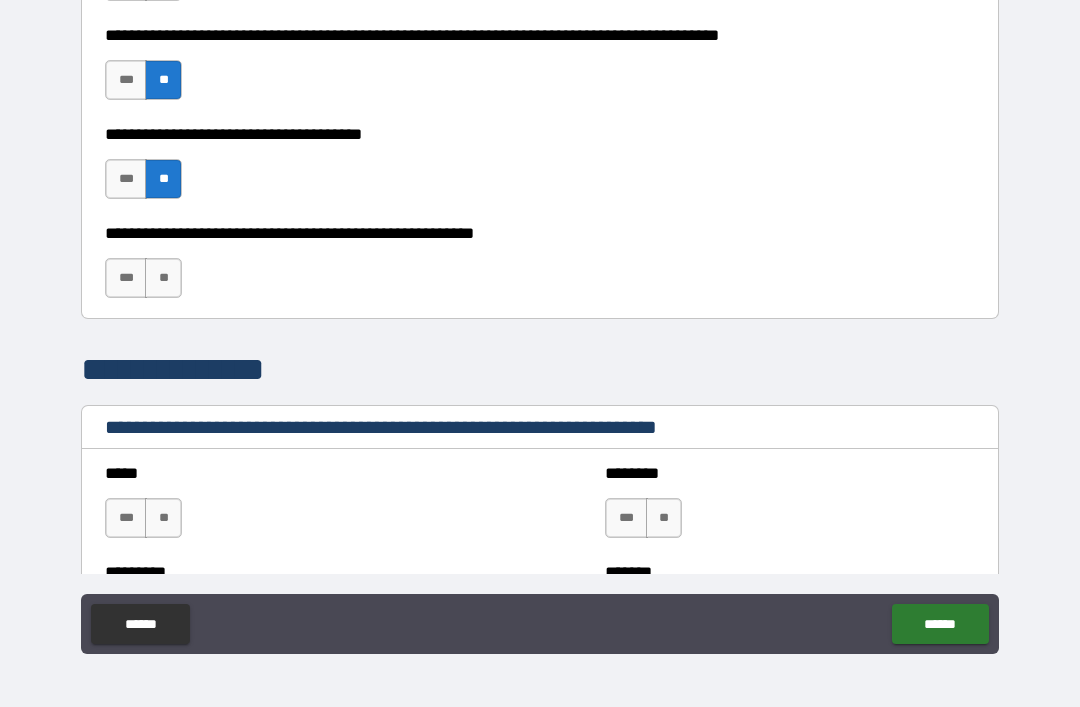 click on "**" at bounding box center (163, 278) 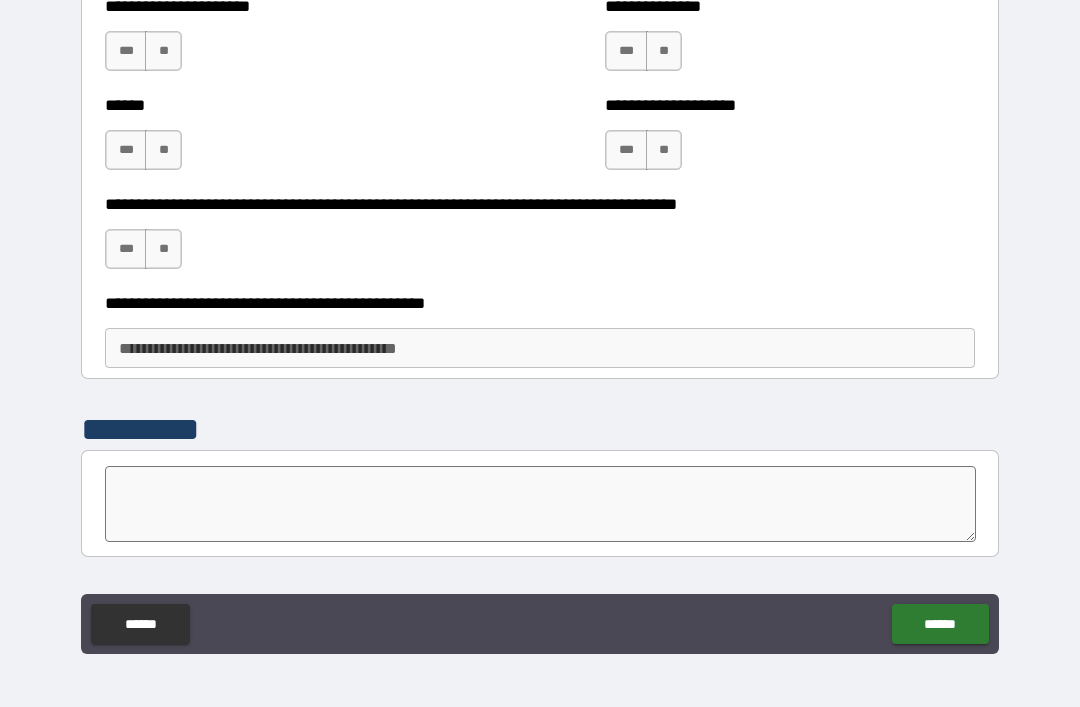 scroll, scrollTop: 3175, scrollLeft: 0, axis: vertical 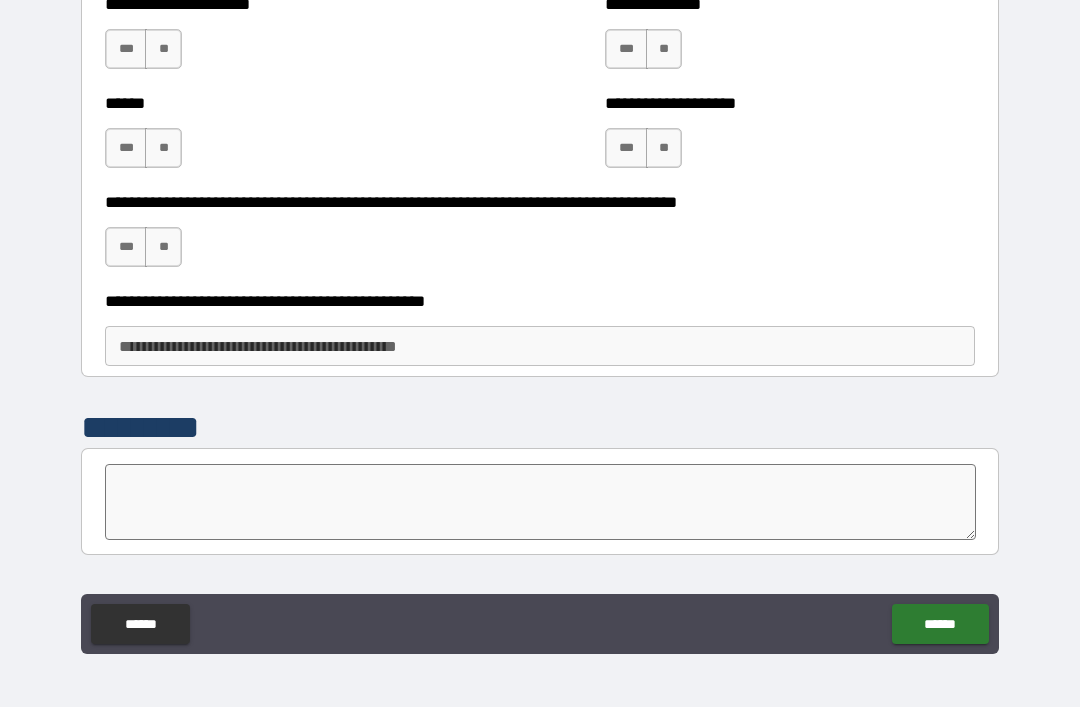 click on "**" at bounding box center [163, 247] 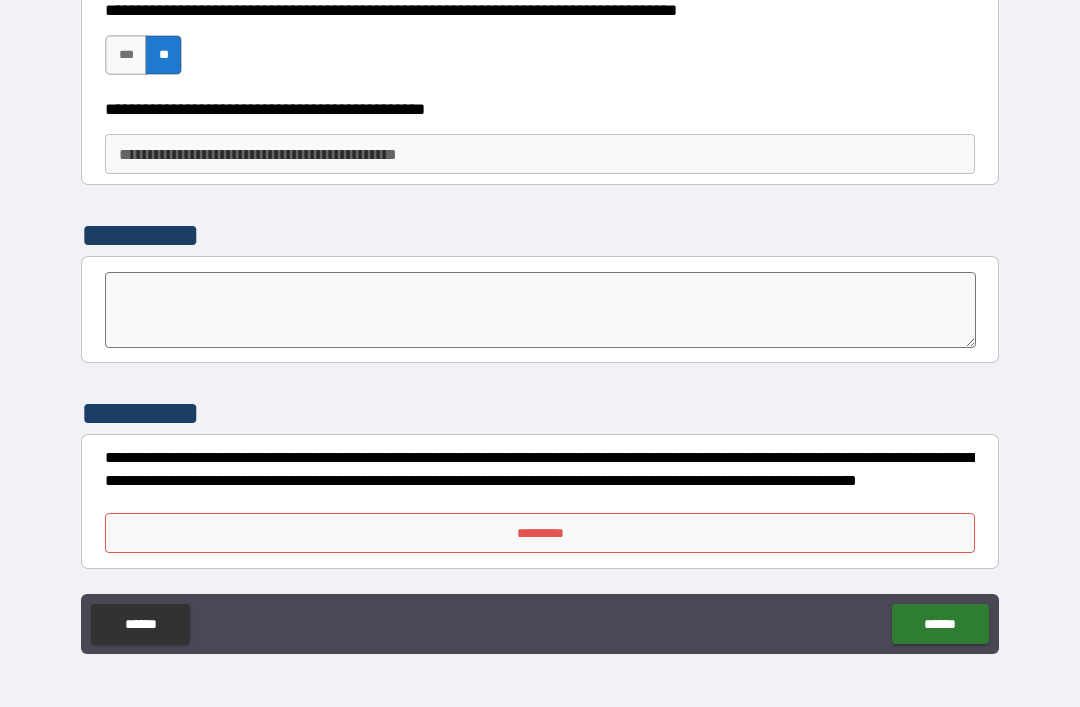 scroll, scrollTop: 3367, scrollLeft: 0, axis: vertical 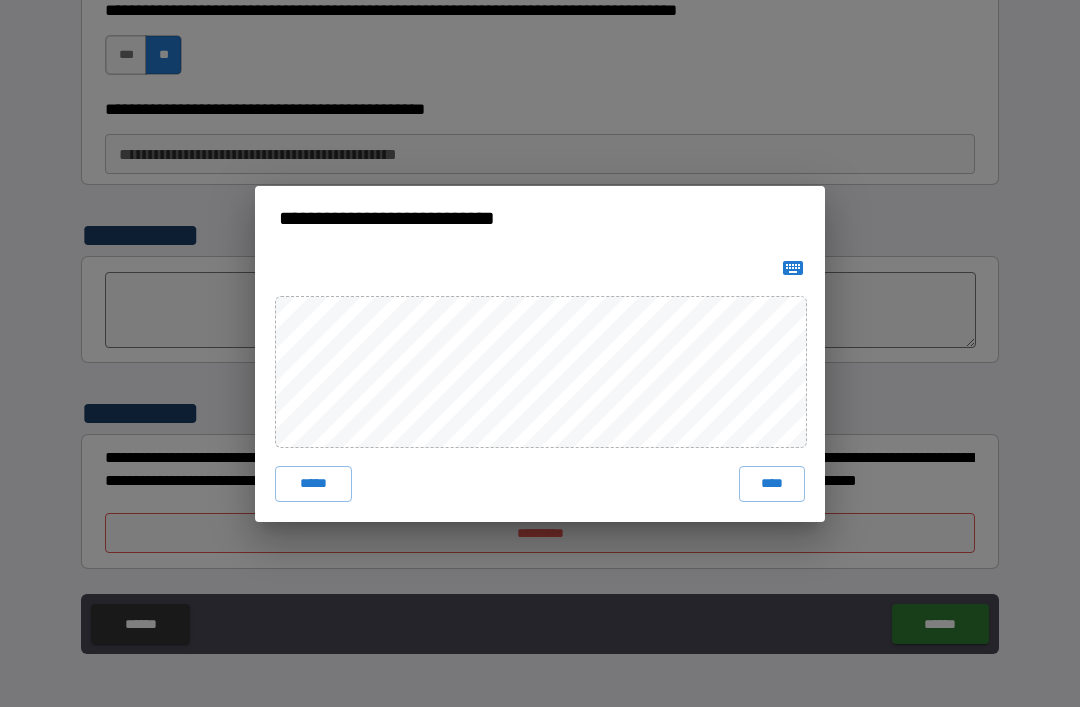 click on "****" at bounding box center (772, 484) 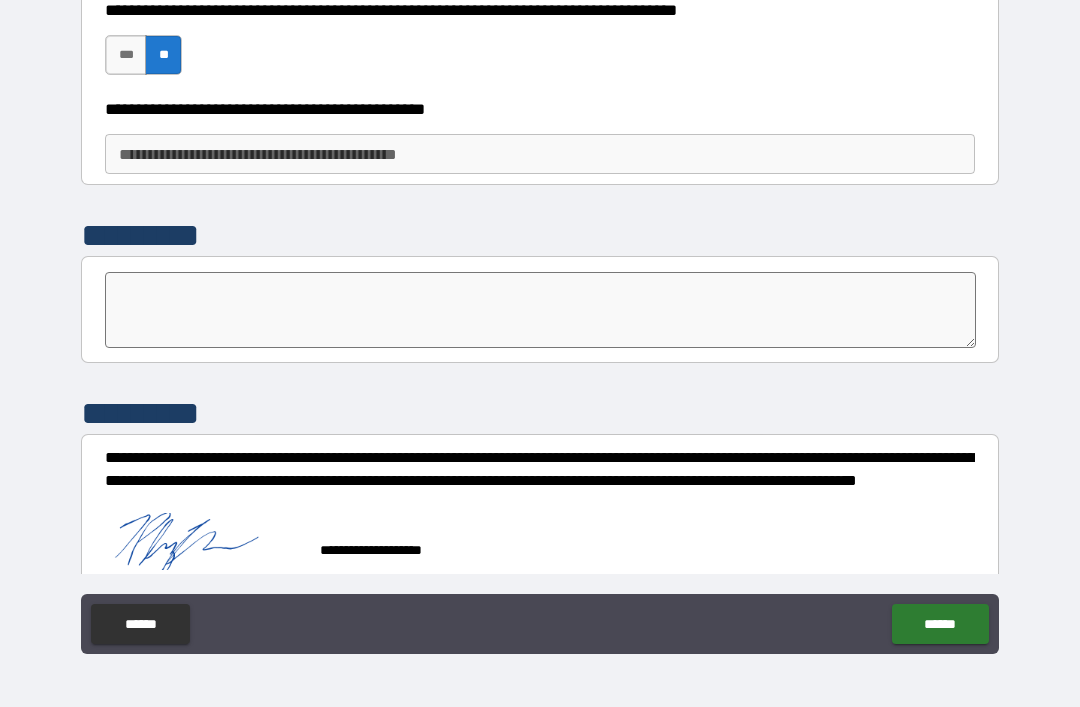 scroll, scrollTop: 3357, scrollLeft: 0, axis: vertical 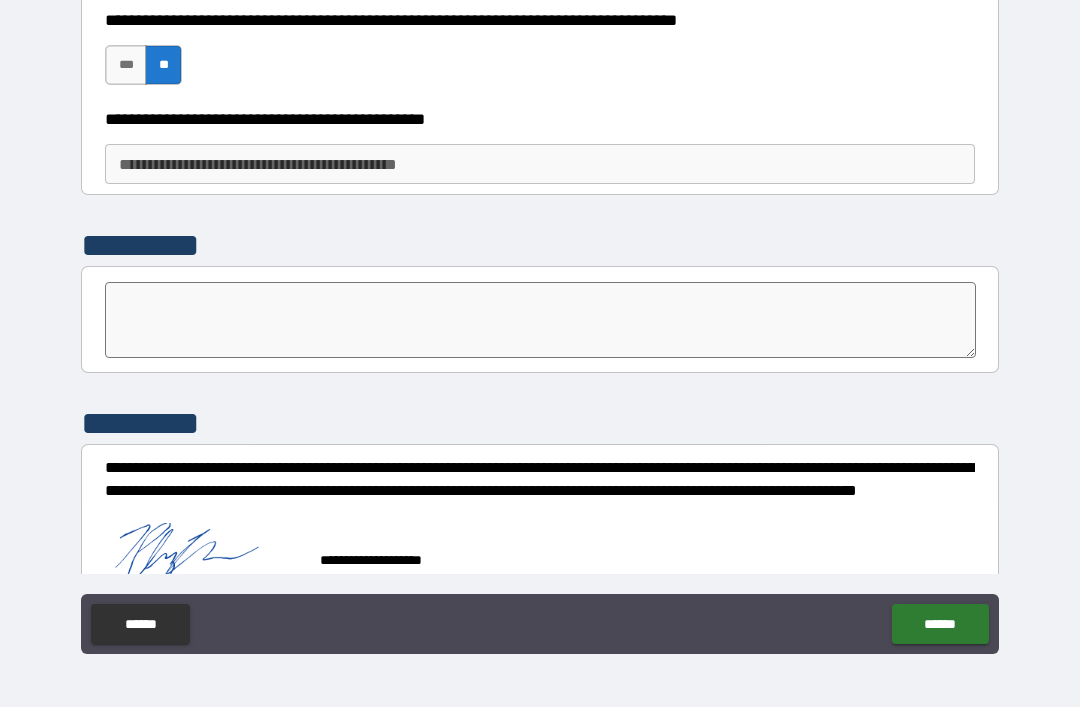 click on "******" at bounding box center [940, 624] 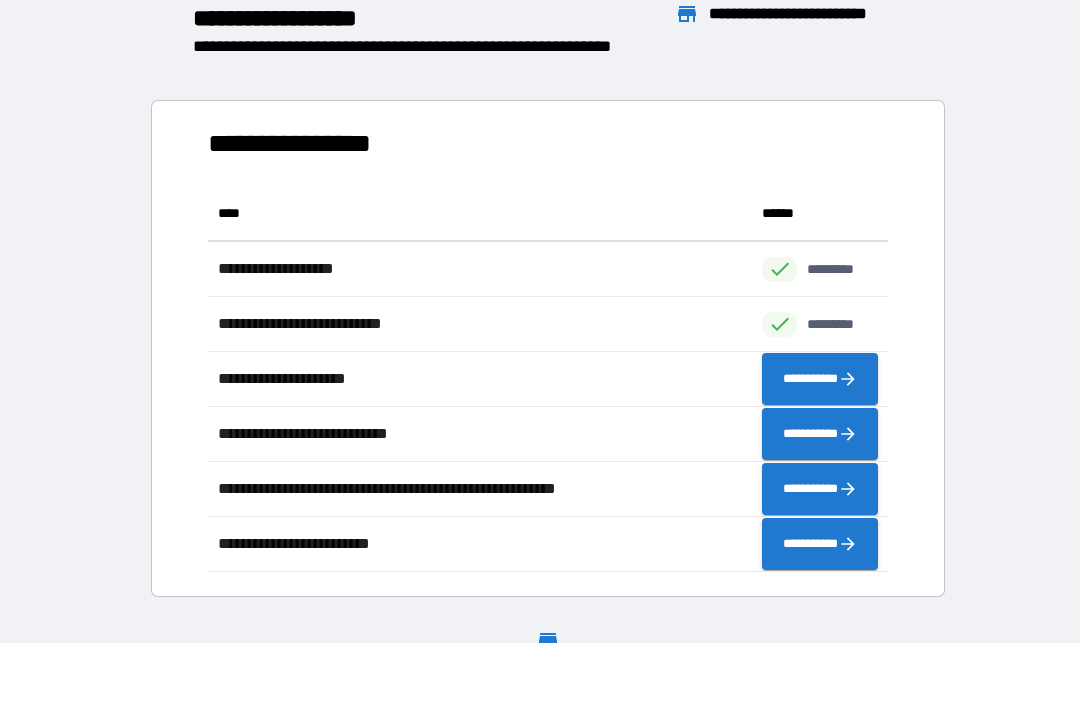 scroll, scrollTop: 1, scrollLeft: 1, axis: both 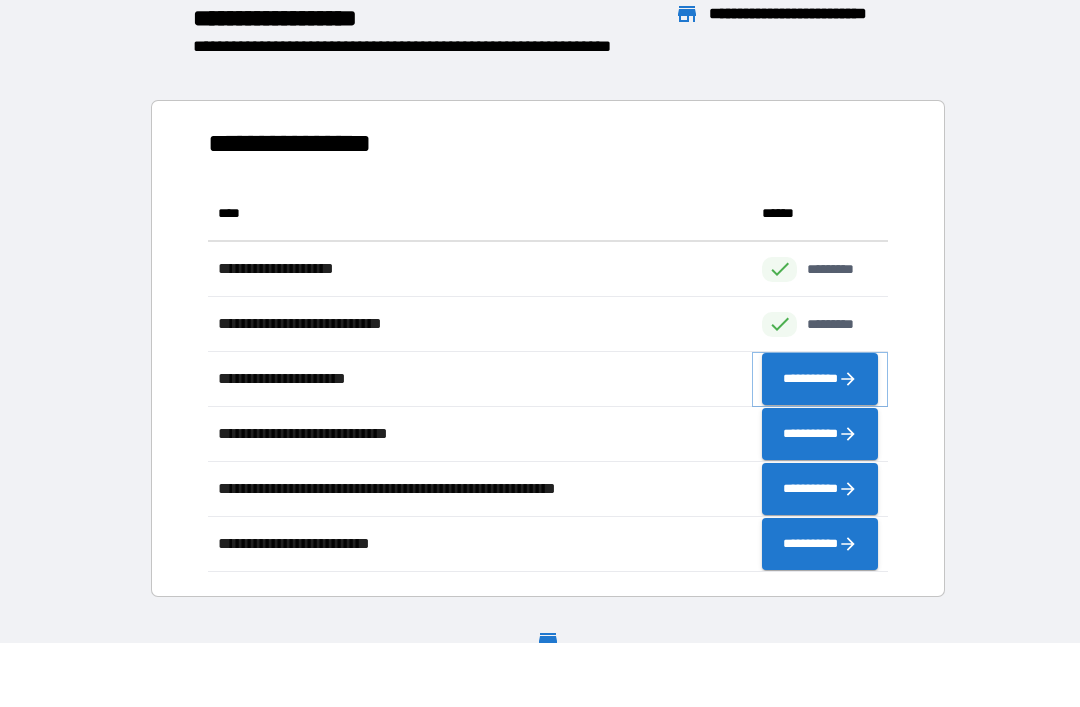 click on "**********" at bounding box center [820, 379] 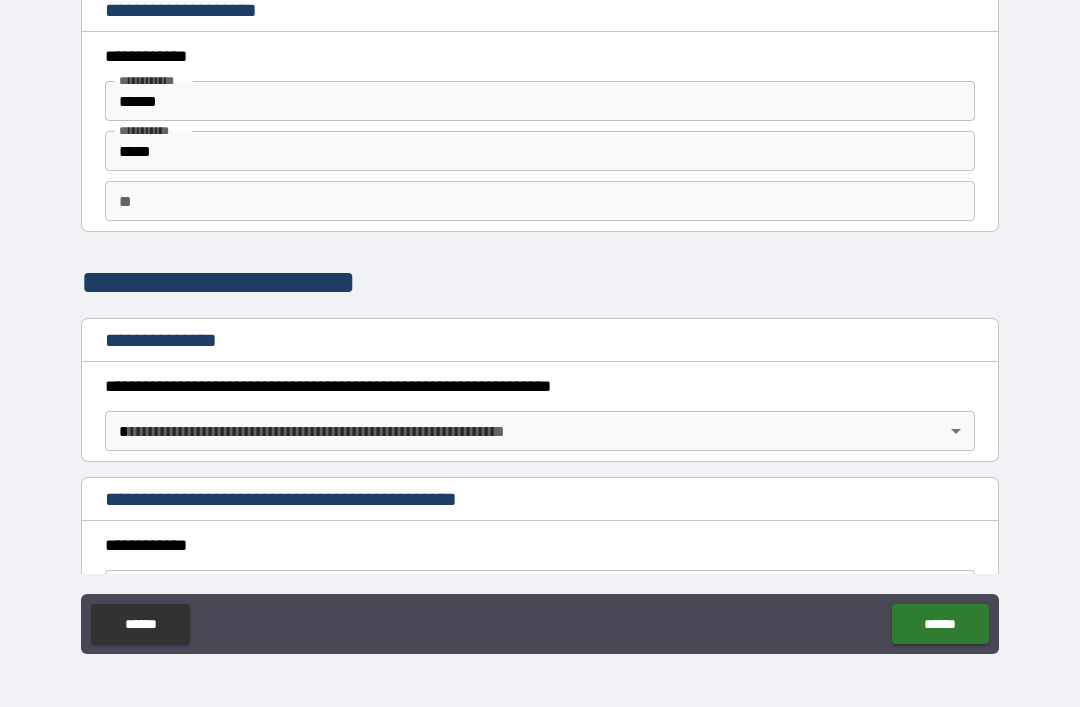 click on "**********" at bounding box center (540, 321) 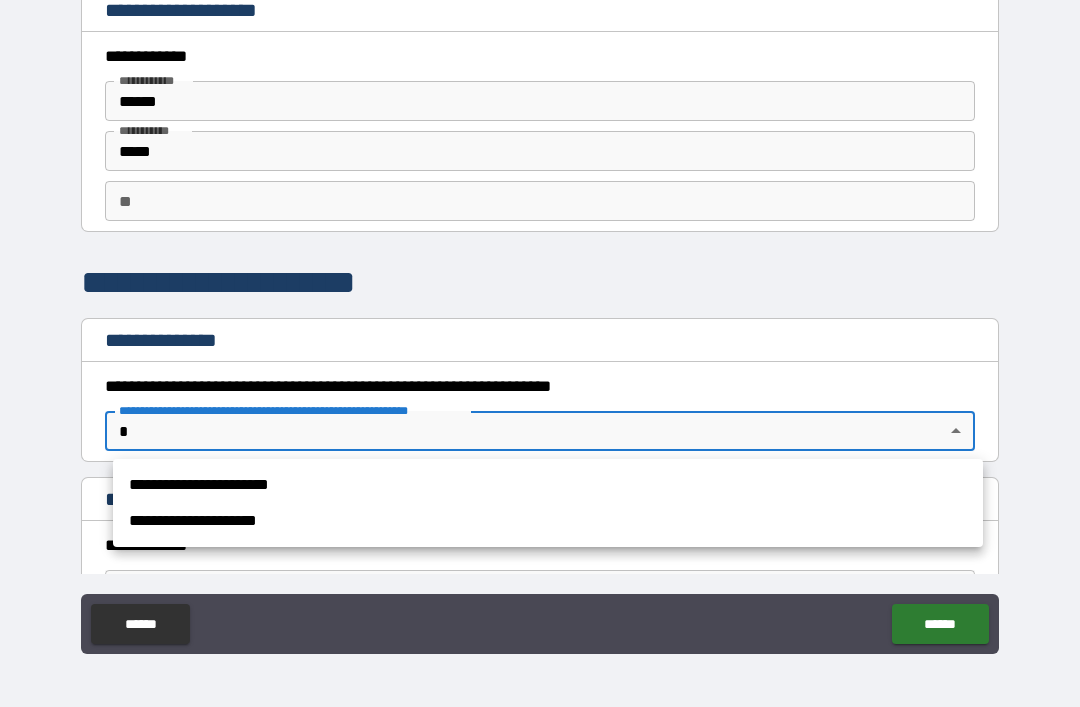 click on "**********" at bounding box center [548, 485] 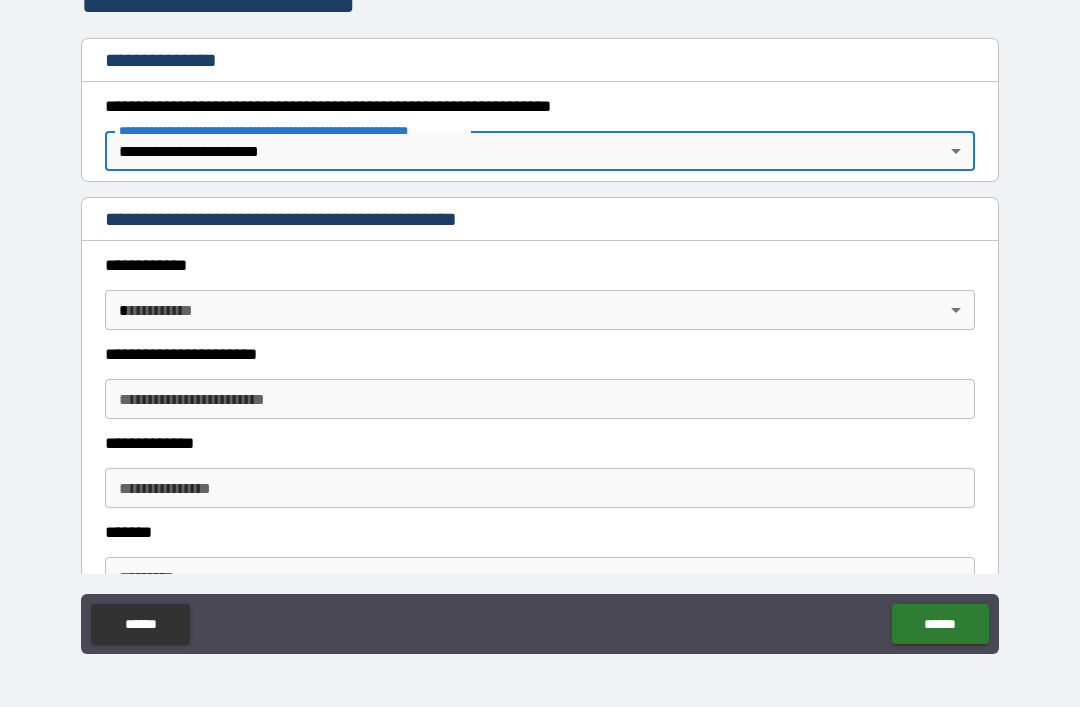 scroll, scrollTop: 295, scrollLeft: 0, axis: vertical 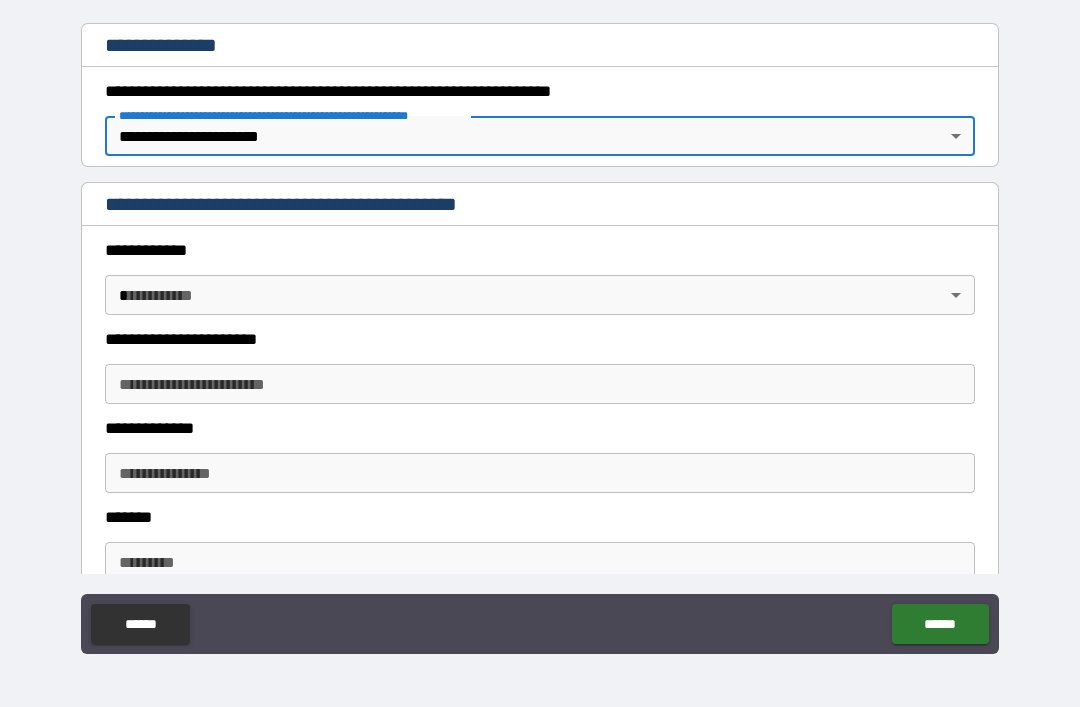 click on "**********" at bounding box center [540, 321] 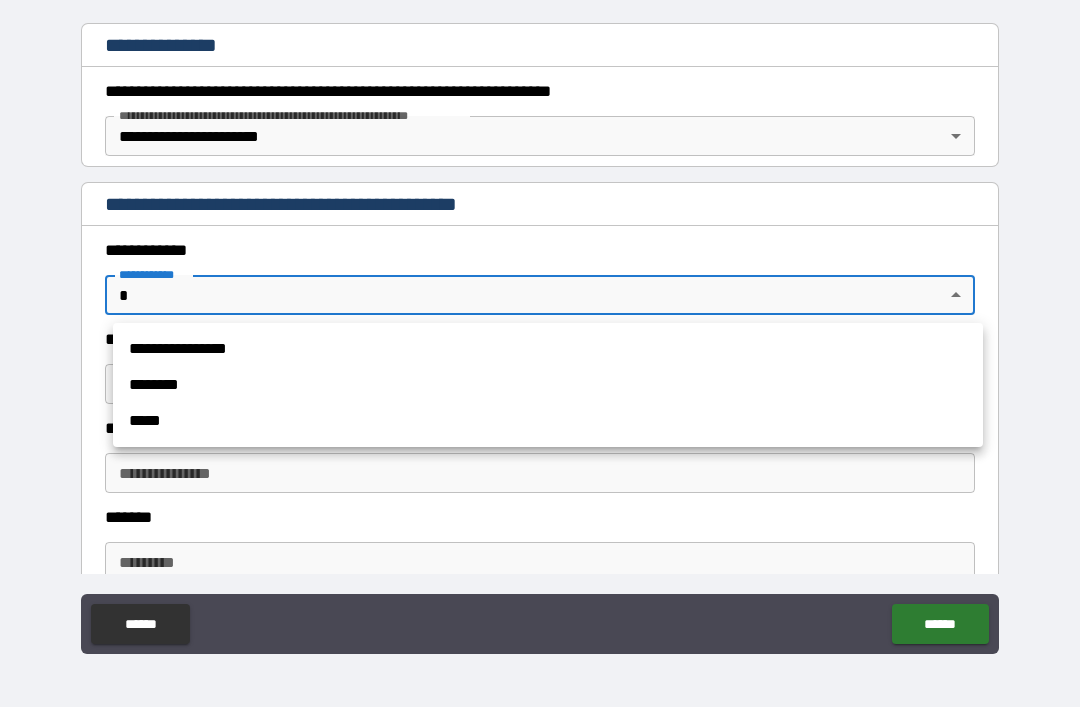 click on "********" at bounding box center [548, 385] 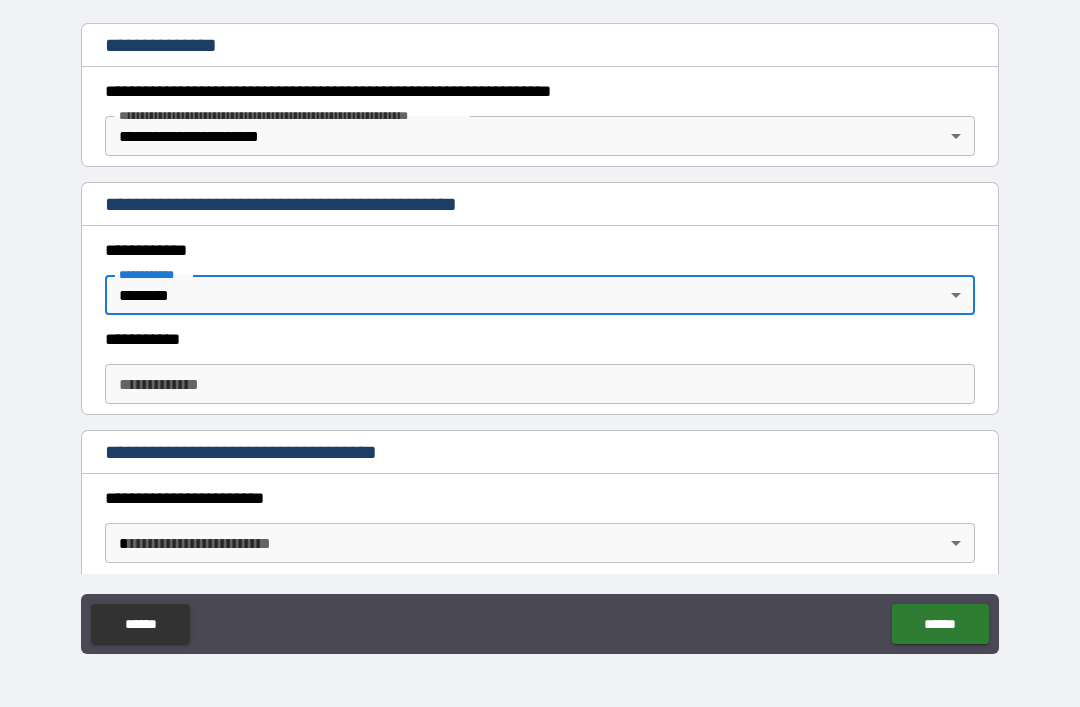 click on "**********" at bounding box center [540, 384] 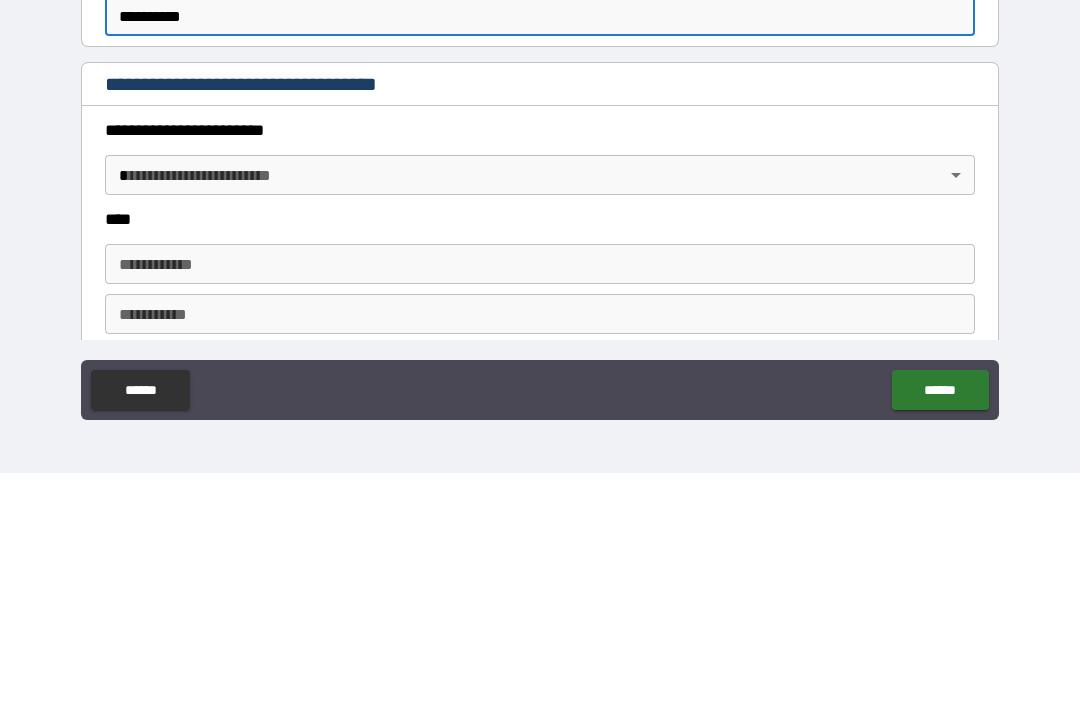 scroll, scrollTop: 435, scrollLeft: 0, axis: vertical 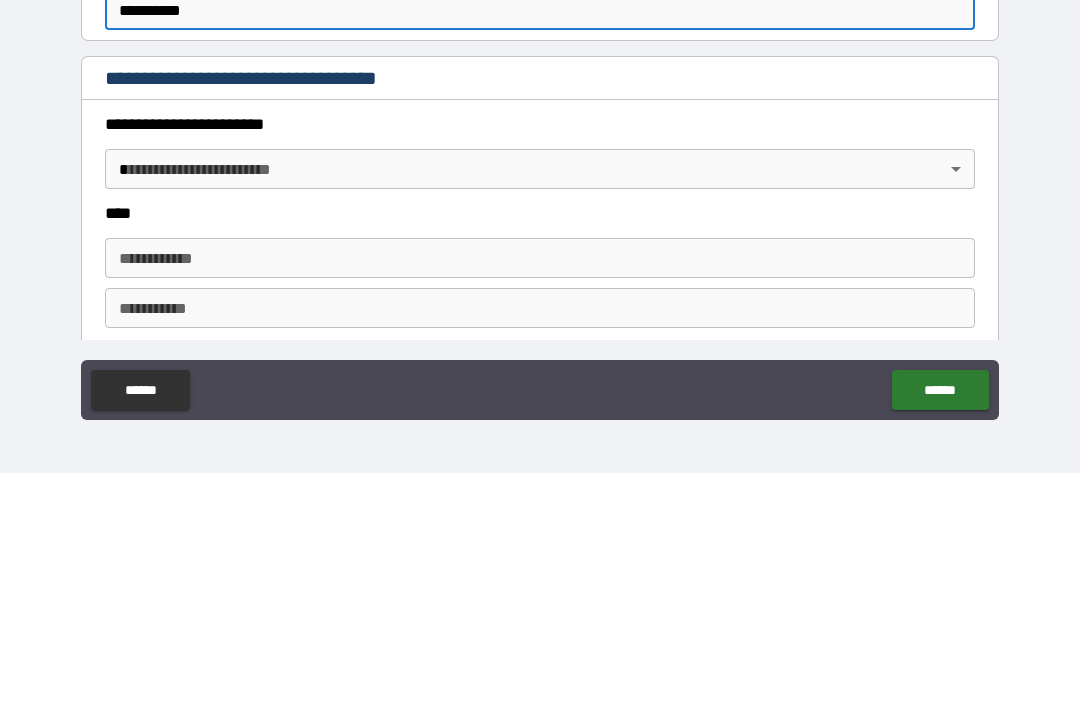type on "**********" 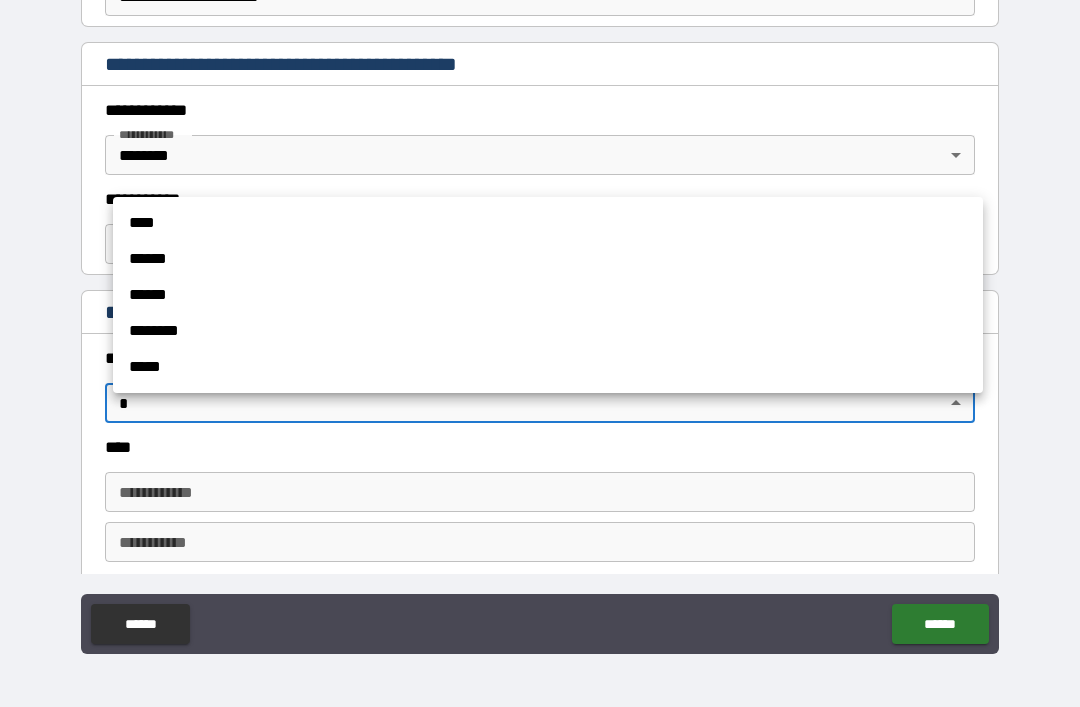 click on "******" at bounding box center (548, 259) 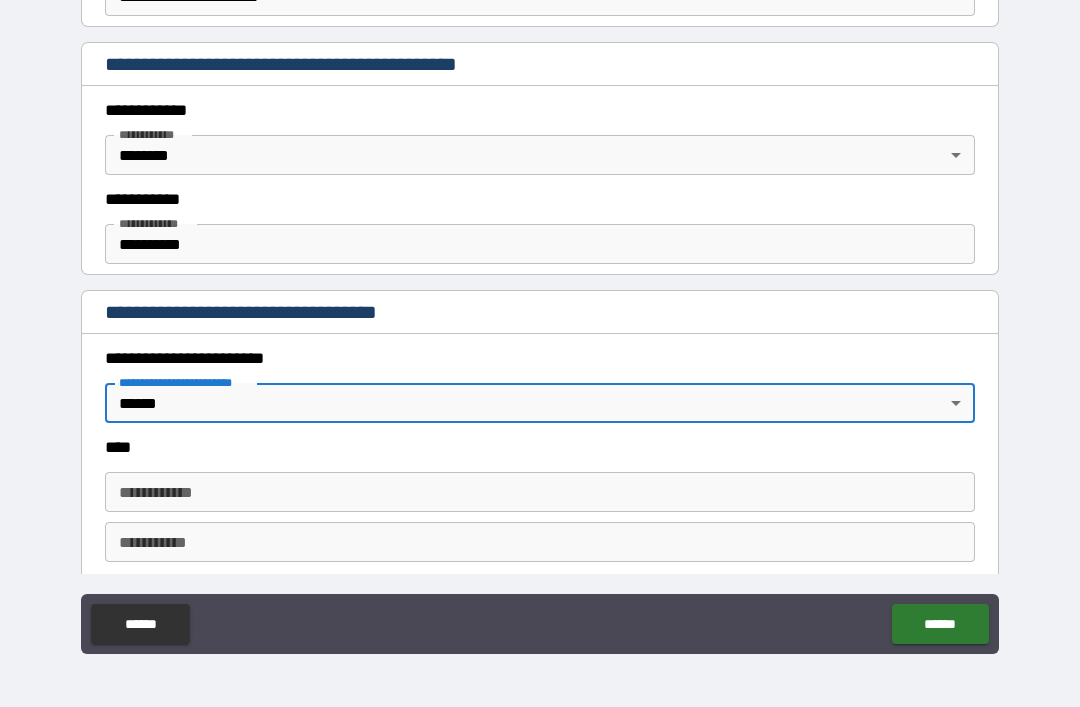 type on "*" 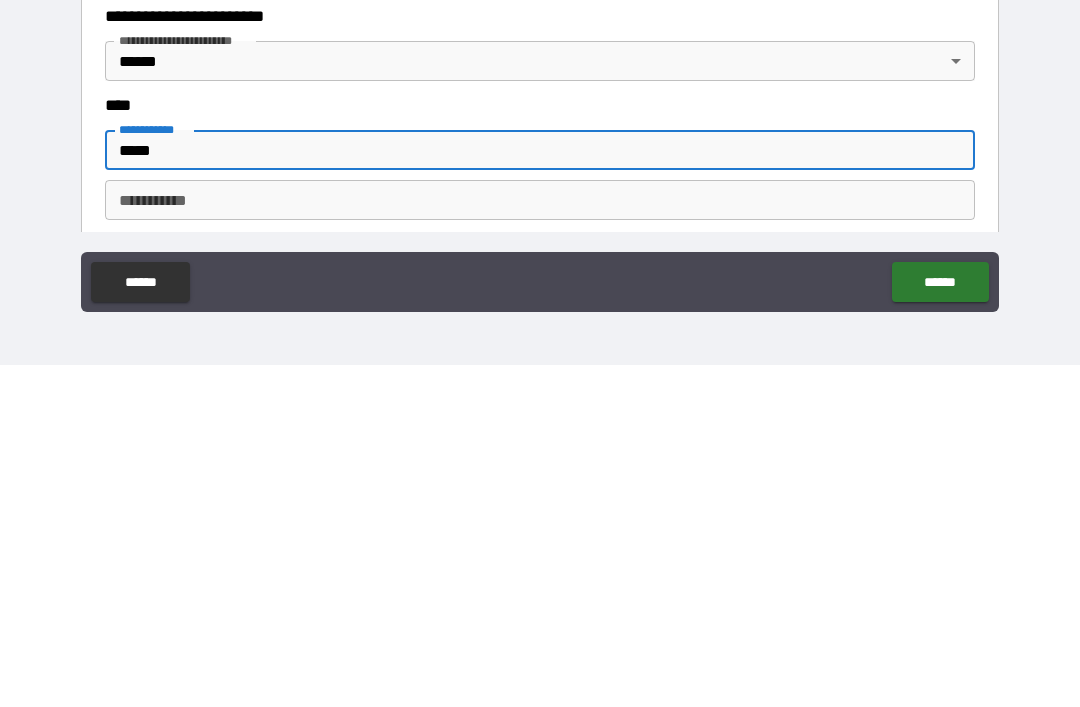 type on "*****" 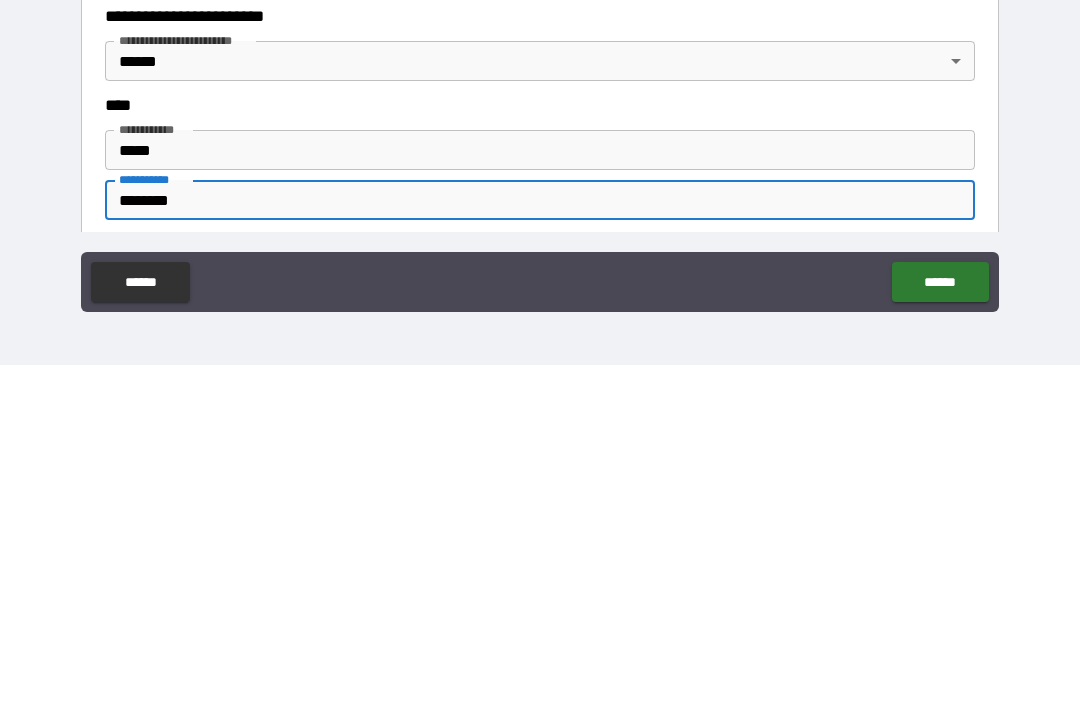 type on "********" 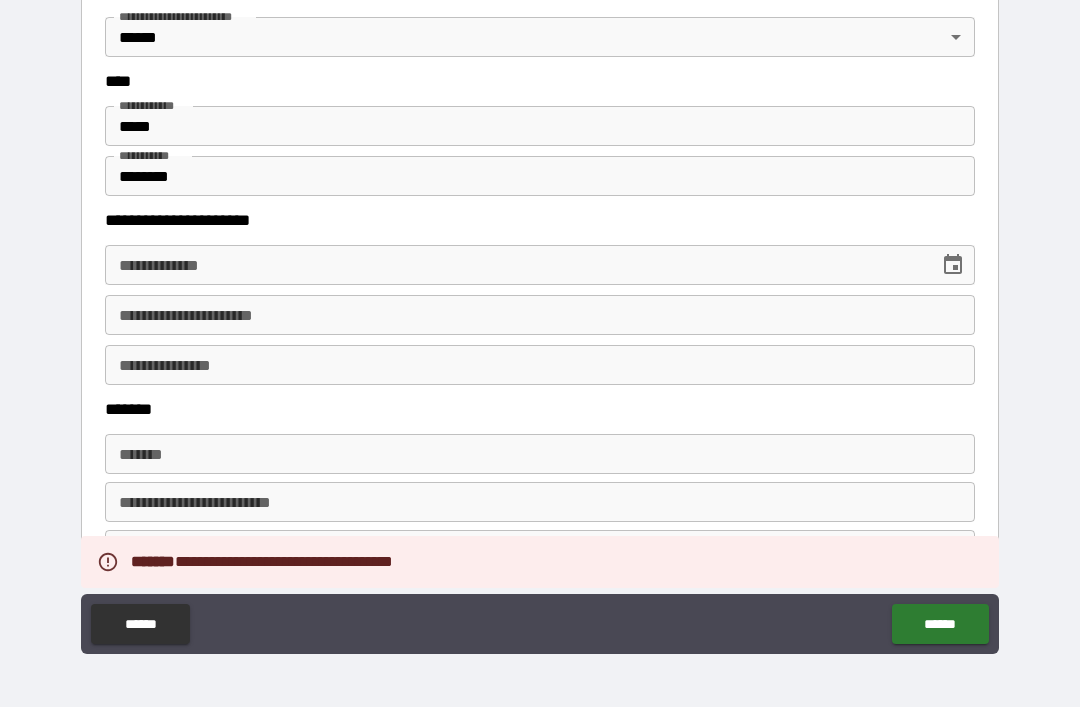 scroll, scrollTop: 821, scrollLeft: 0, axis: vertical 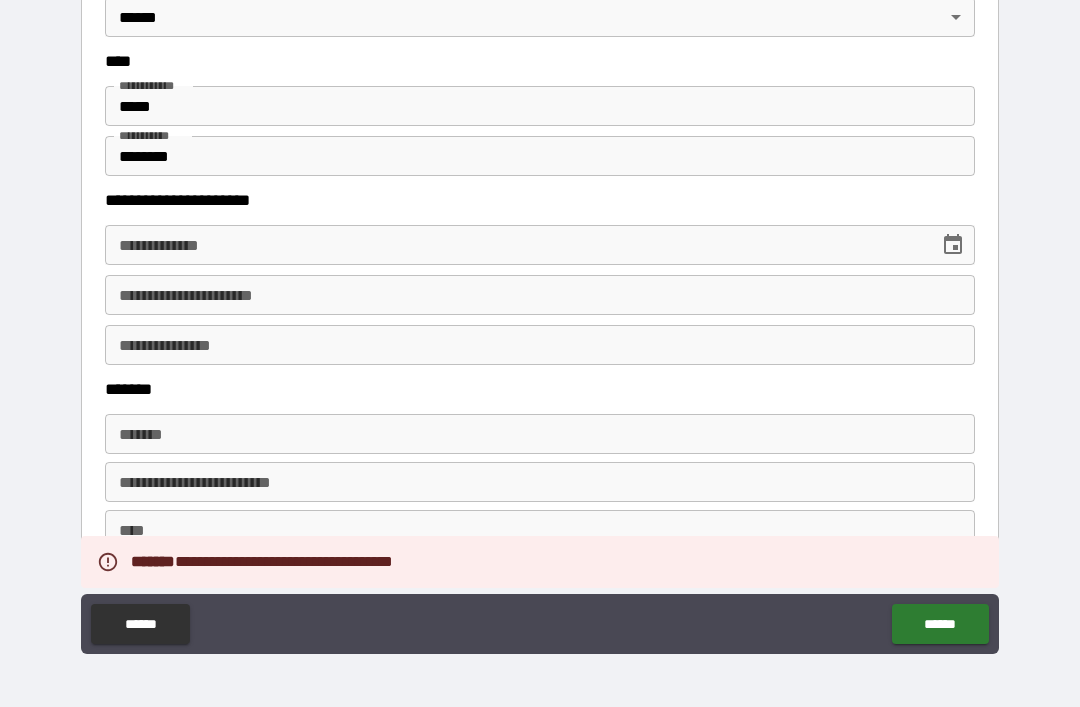 click on "**********" at bounding box center [515, 245] 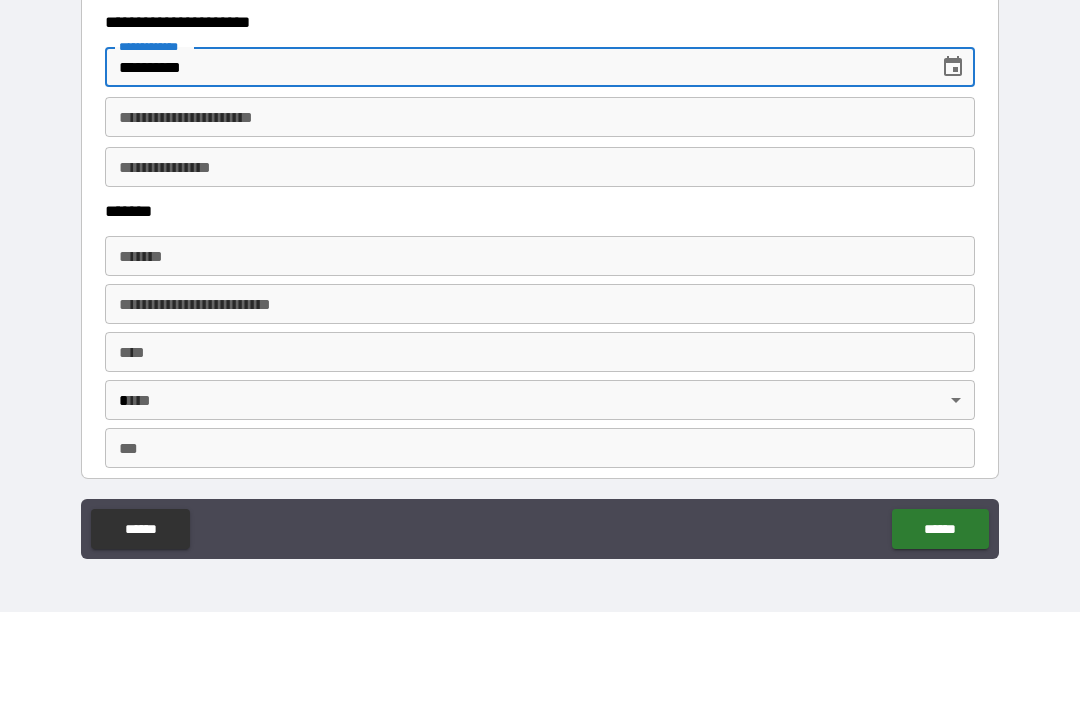 scroll, scrollTop: 902, scrollLeft: 0, axis: vertical 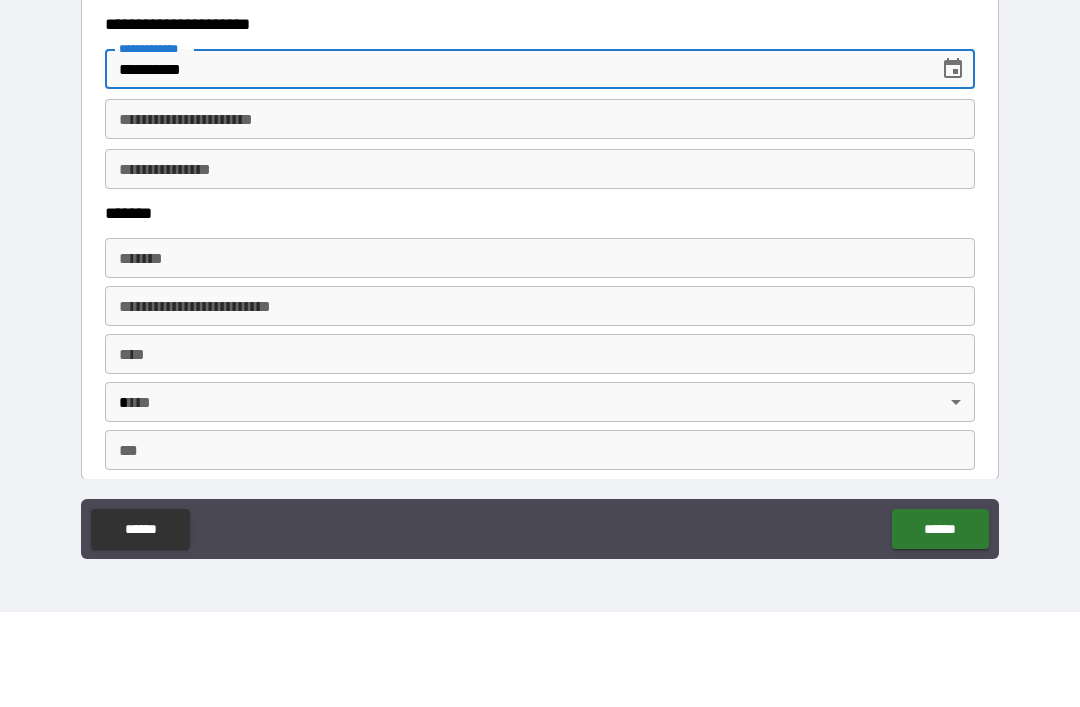 type on "**********" 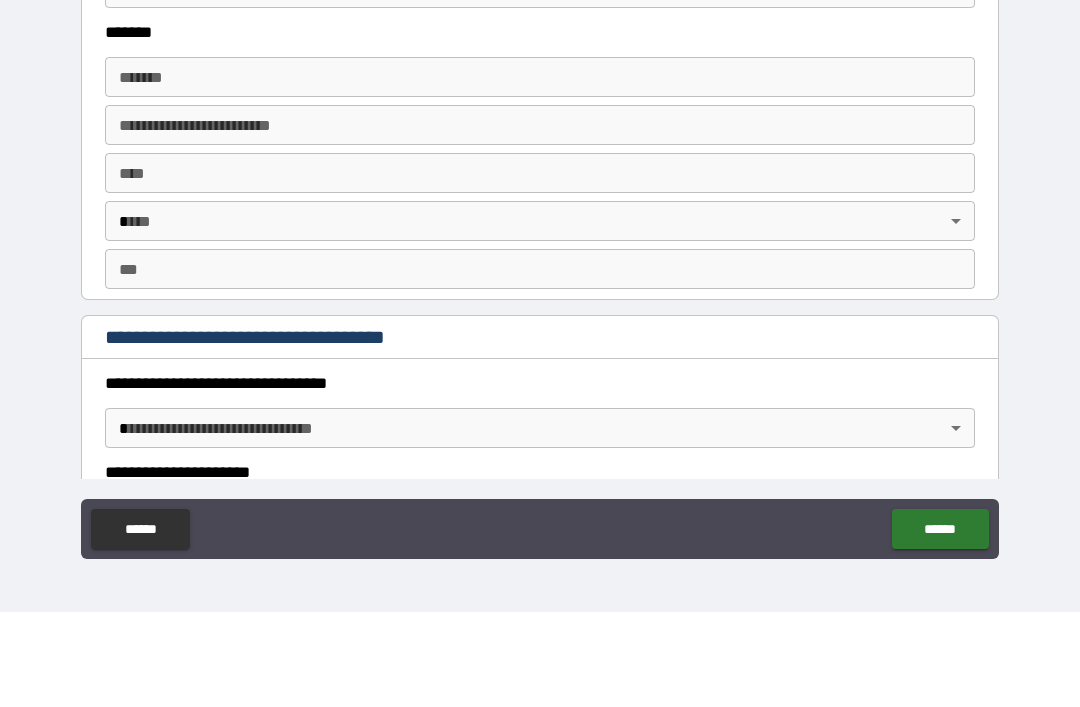 scroll, scrollTop: 1081, scrollLeft: 0, axis: vertical 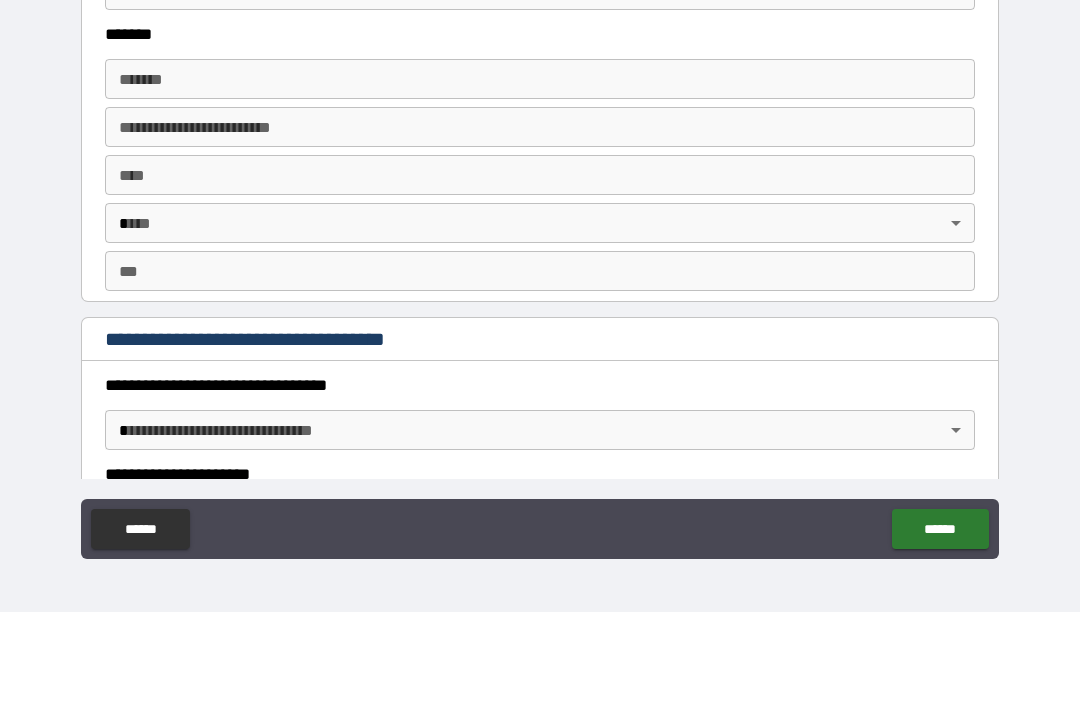 type on "**********" 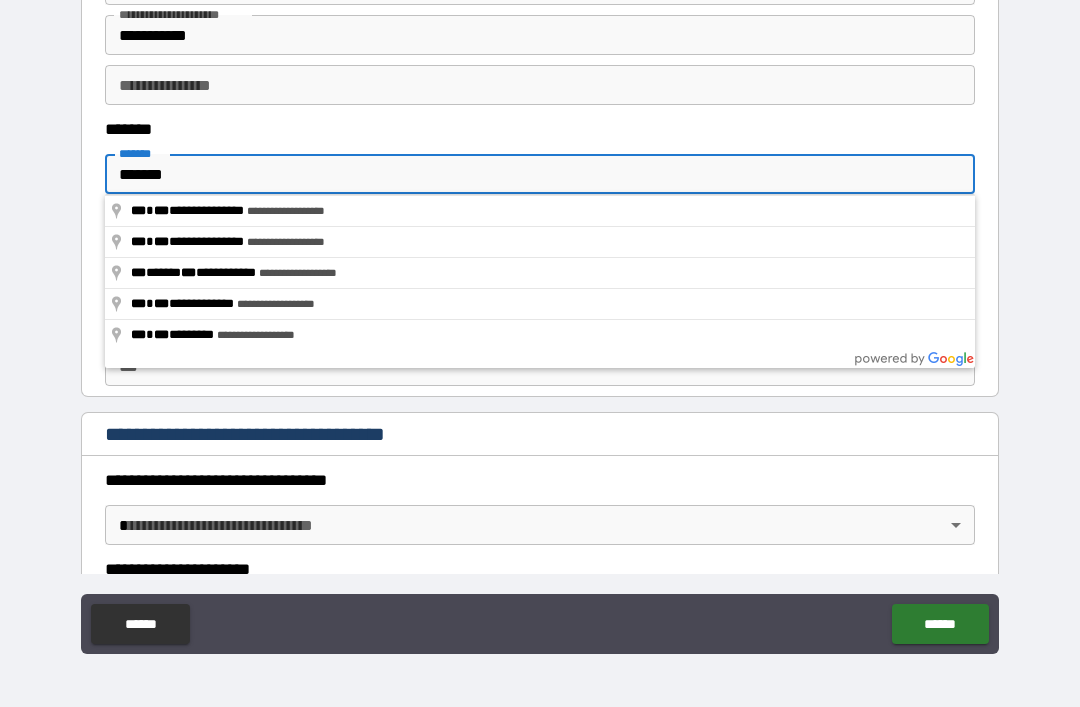 type on "**********" 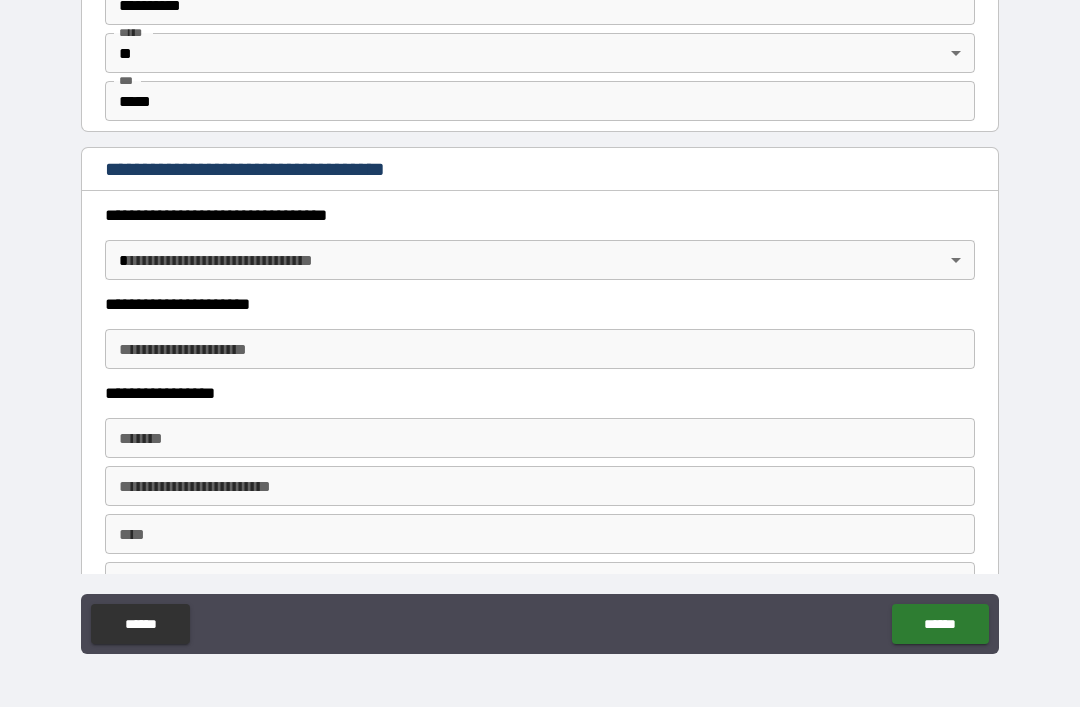 scroll, scrollTop: 1352, scrollLeft: 0, axis: vertical 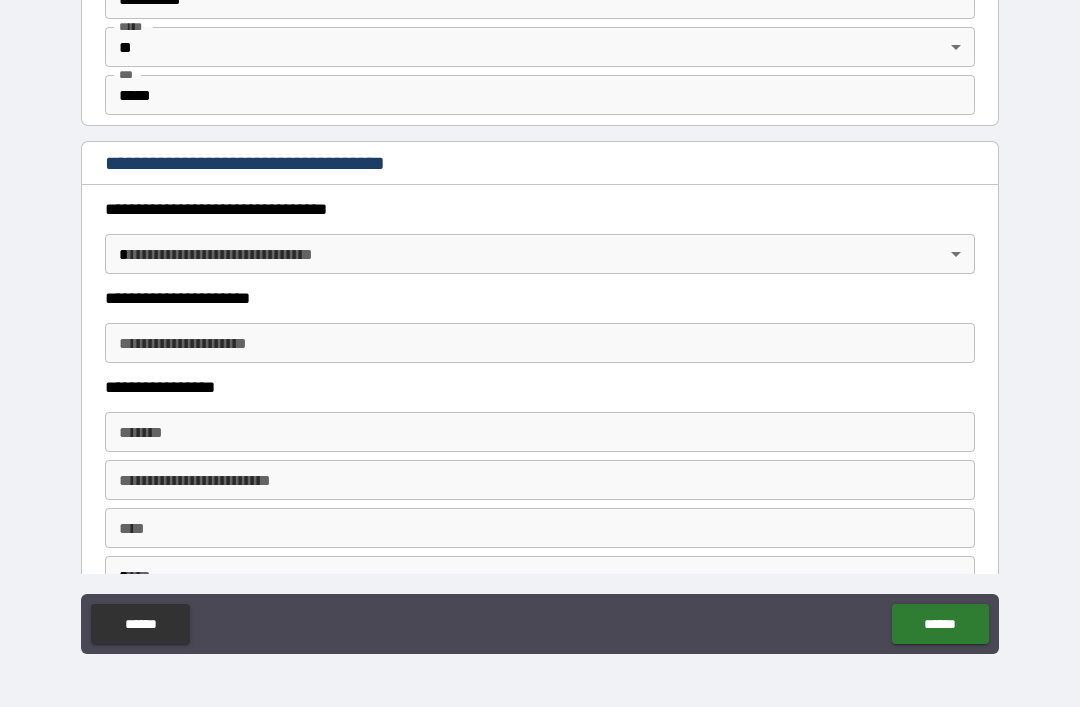 click on "**********" at bounding box center (540, 321) 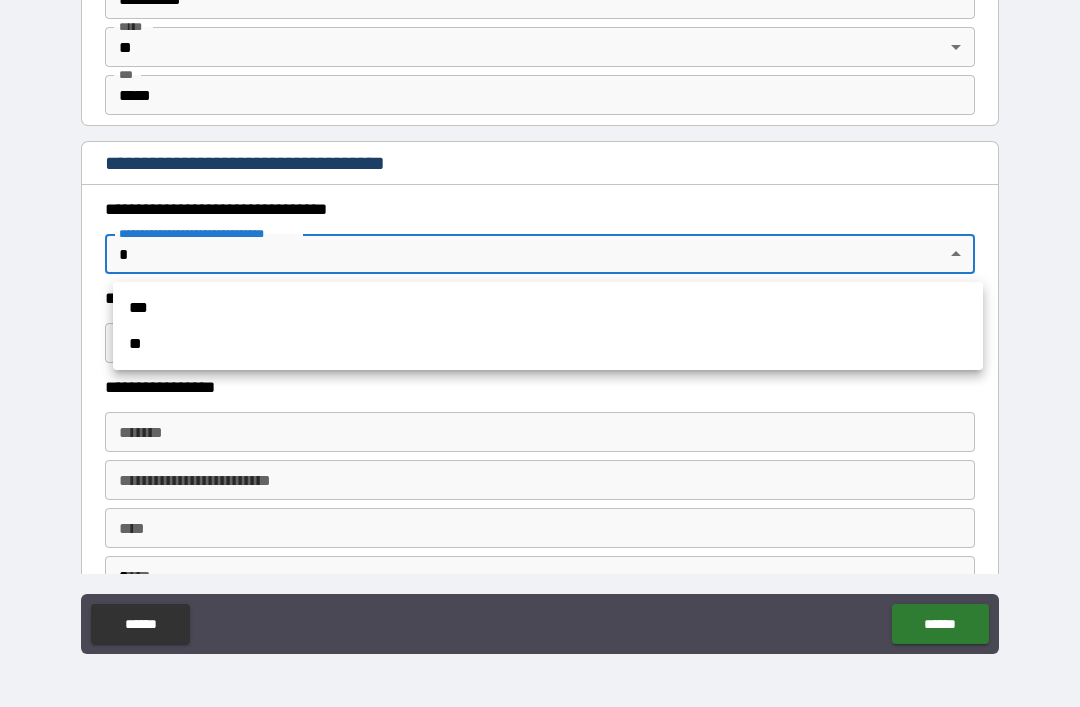 click on "**" at bounding box center [548, 344] 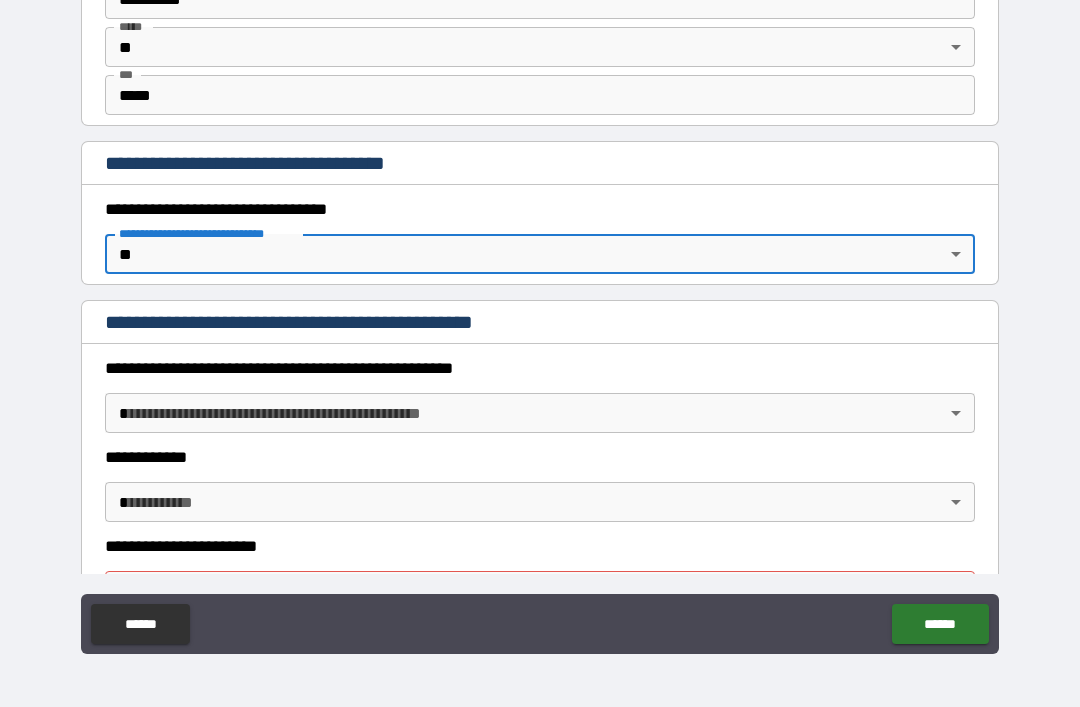 click on "**********" at bounding box center [540, 321] 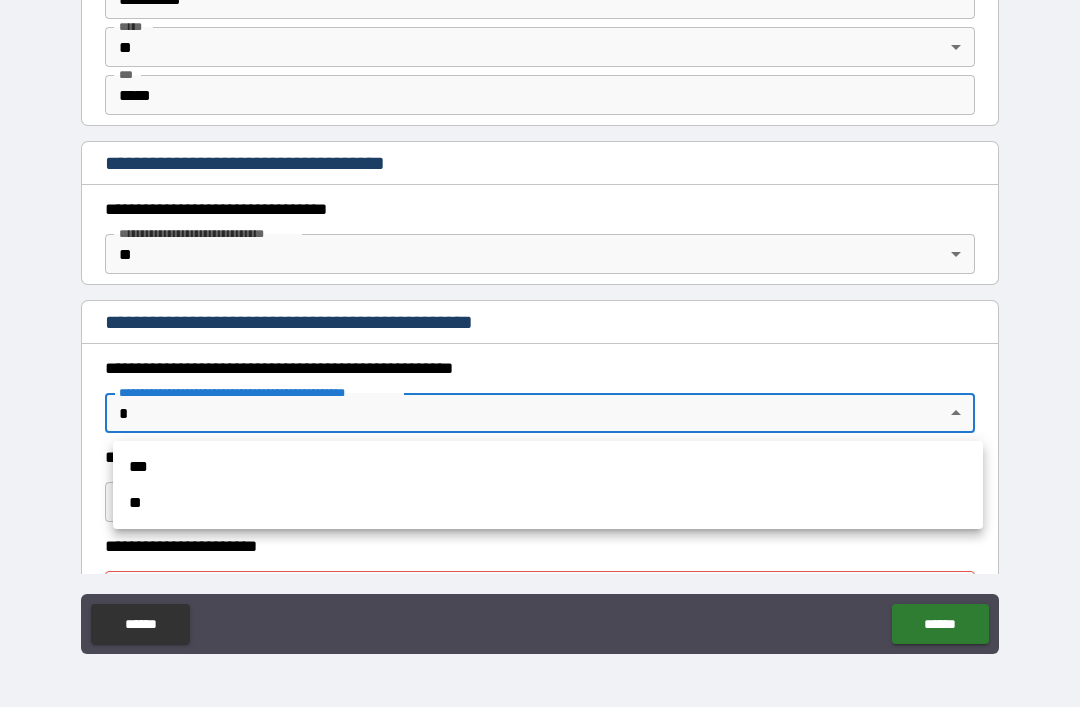 click on "**" at bounding box center (548, 503) 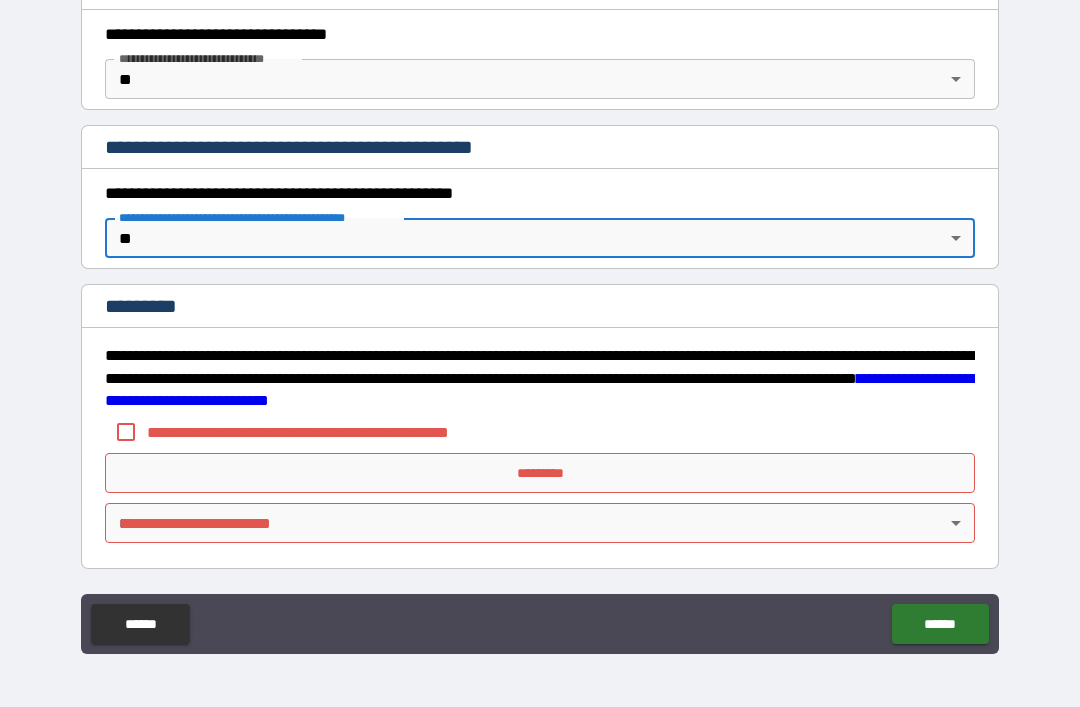 scroll, scrollTop: 1527, scrollLeft: 0, axis: vertical 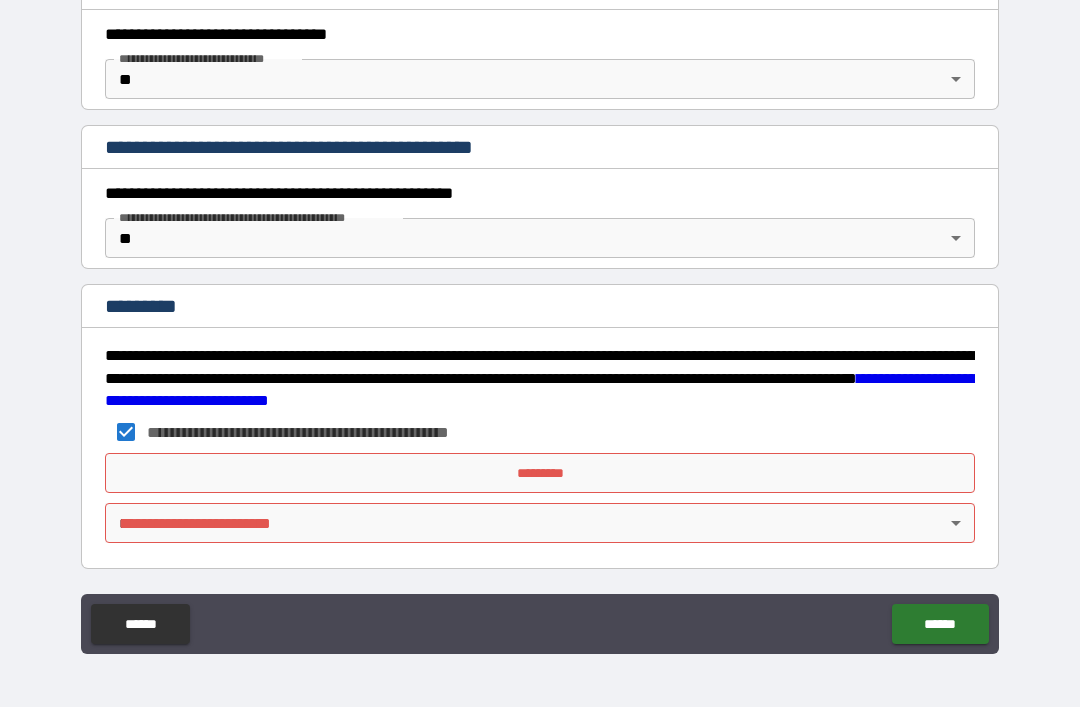 click on "*********" at bounding box center [540, 473] 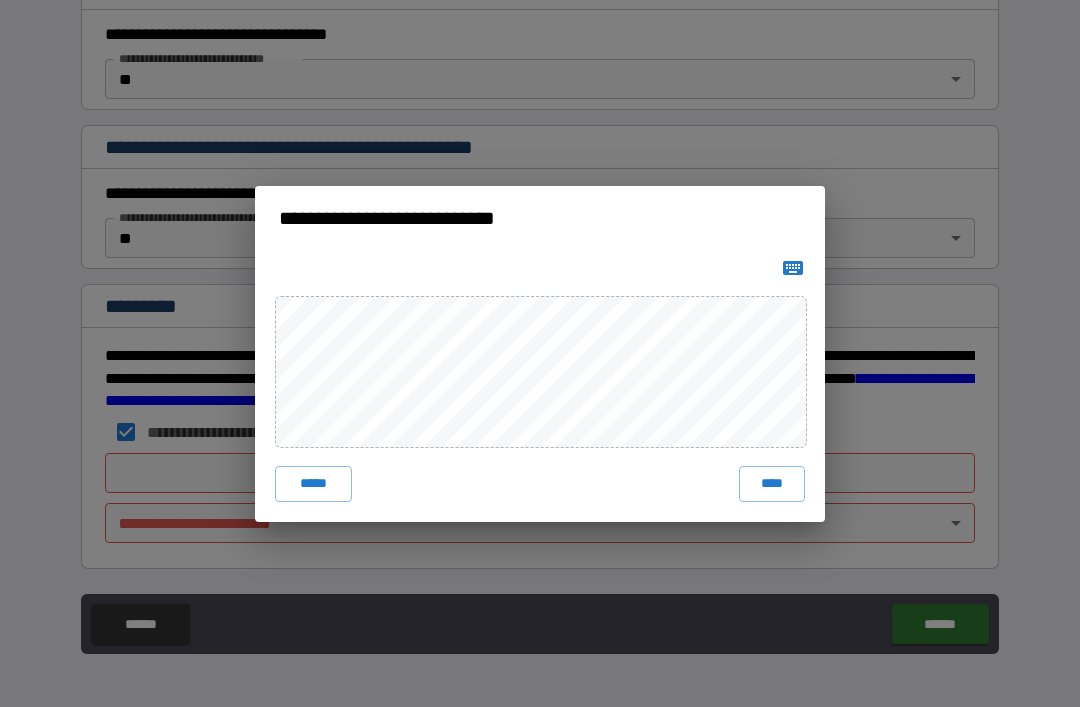 click on "****" at bounding box center (772, 484) 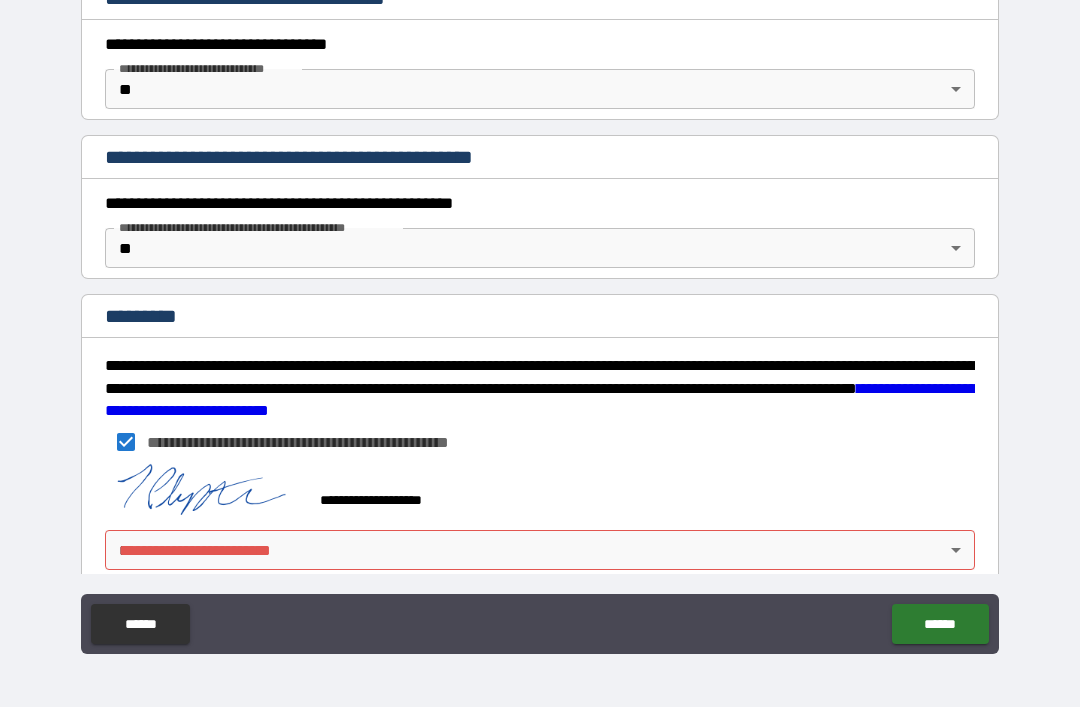 click on "**********" at bounding box center [540, 321] 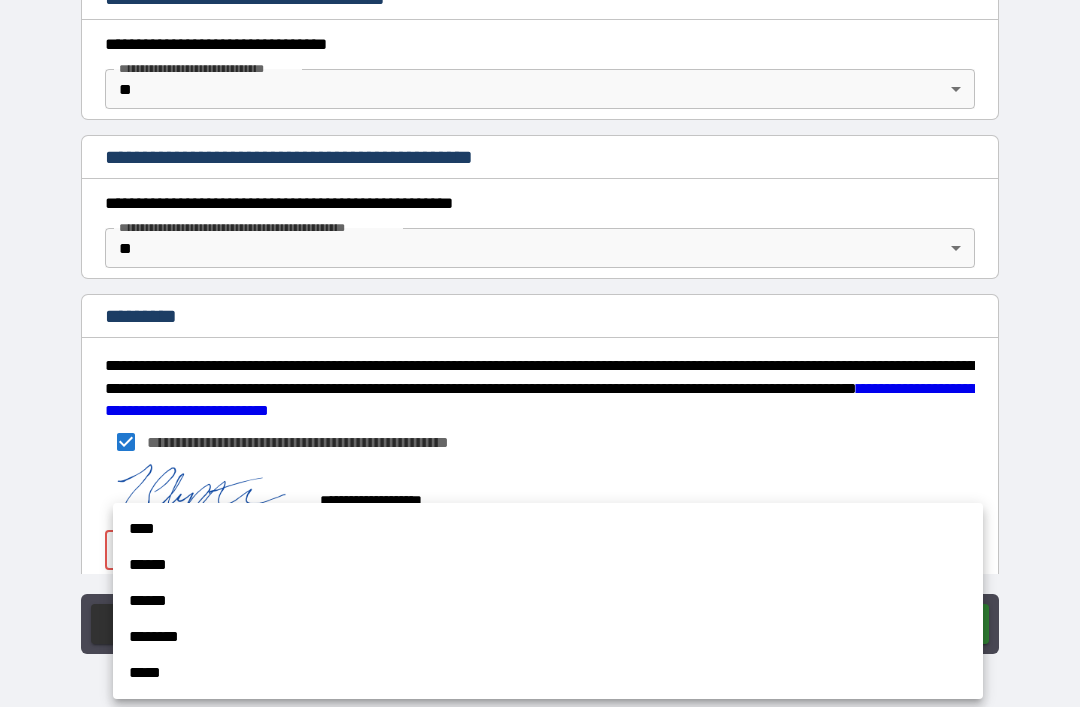 click on "******" at bounding box center (548, 565) 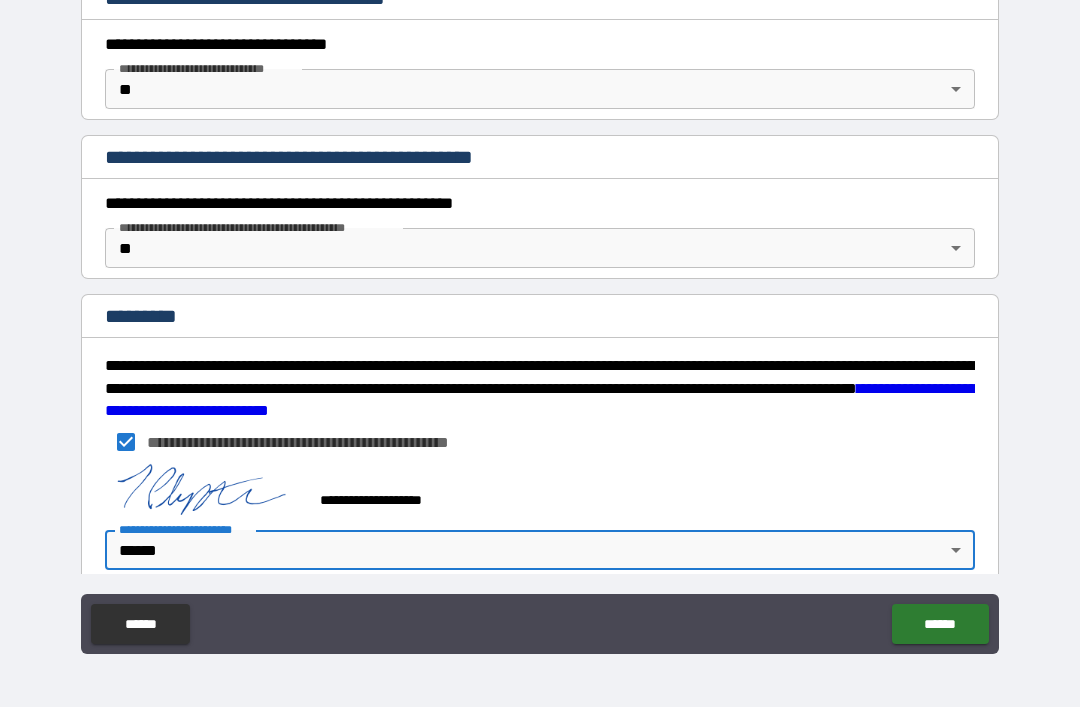 click on "******" at bounding box center [940, 624] 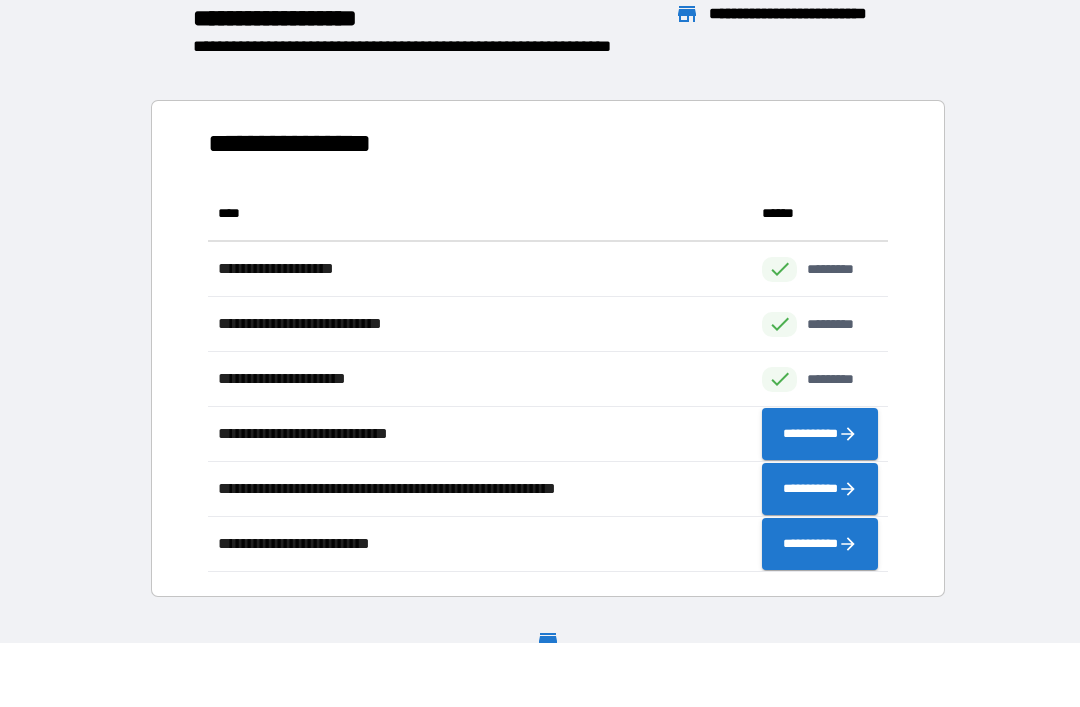 scroll, scrollTop: 1, scrollLeft: 1, axis: both 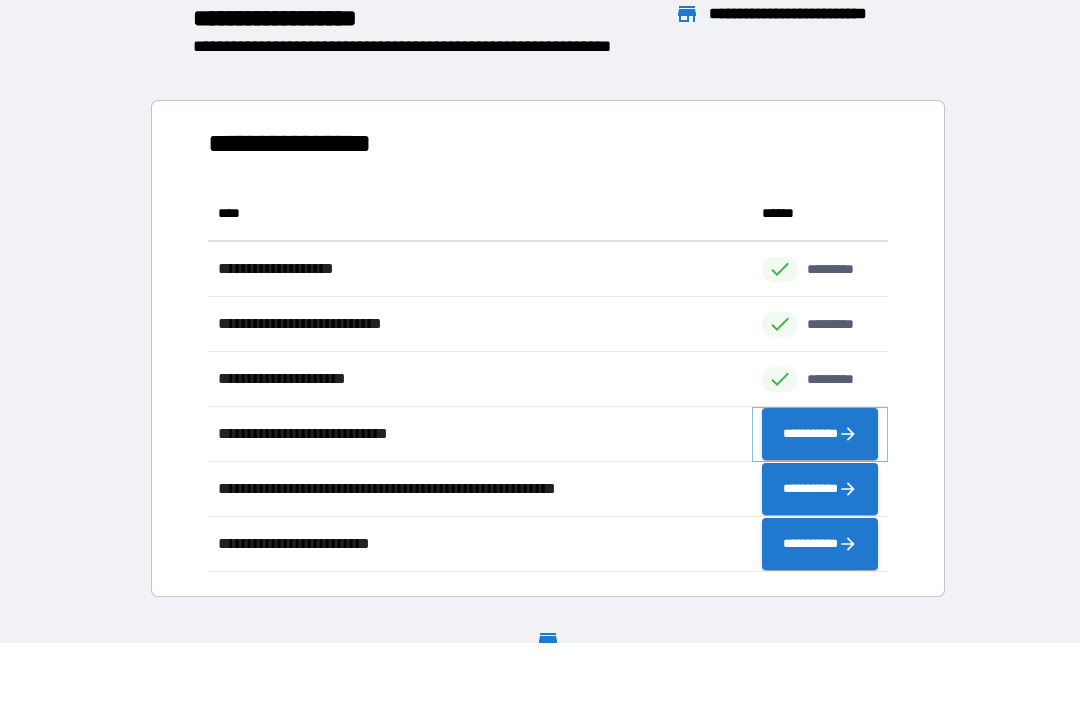 click on "**********" at bounding box center (820, 434) 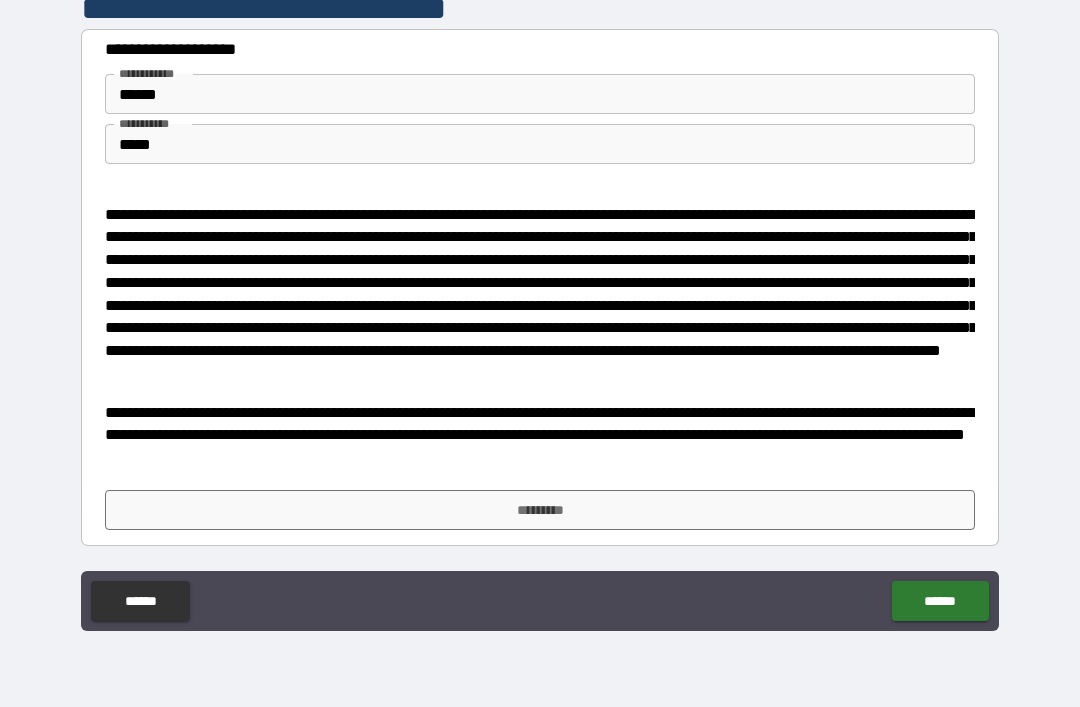 click on "*********" at bounding box center [540, 510] 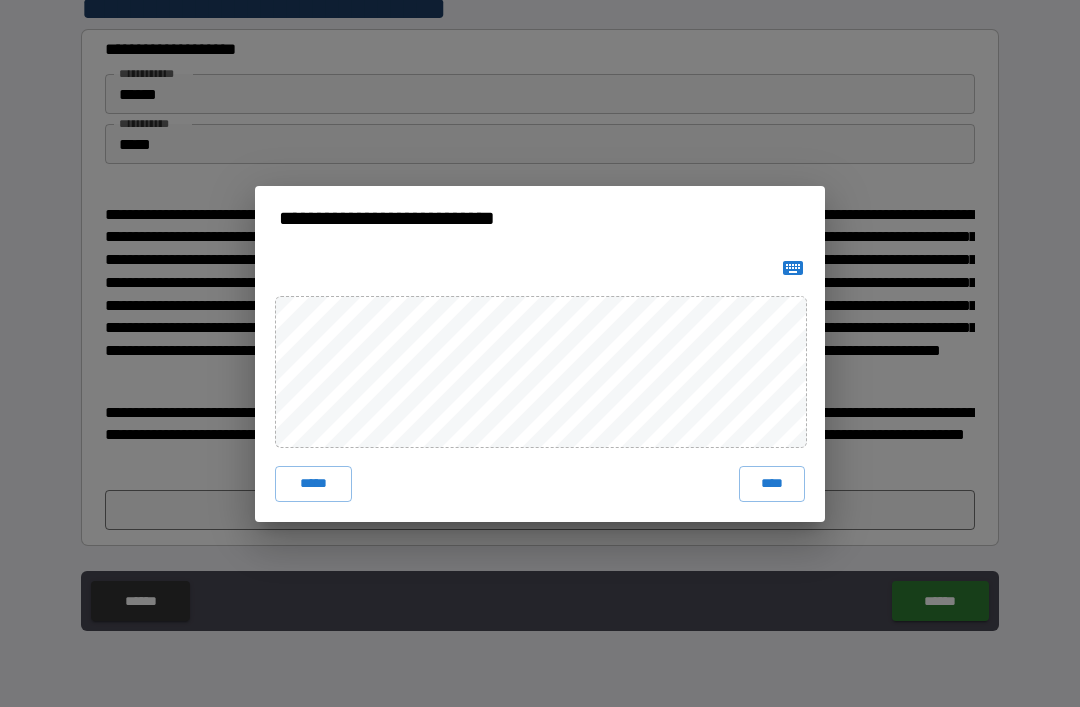 click on "****" at bounding box center (772, 484) 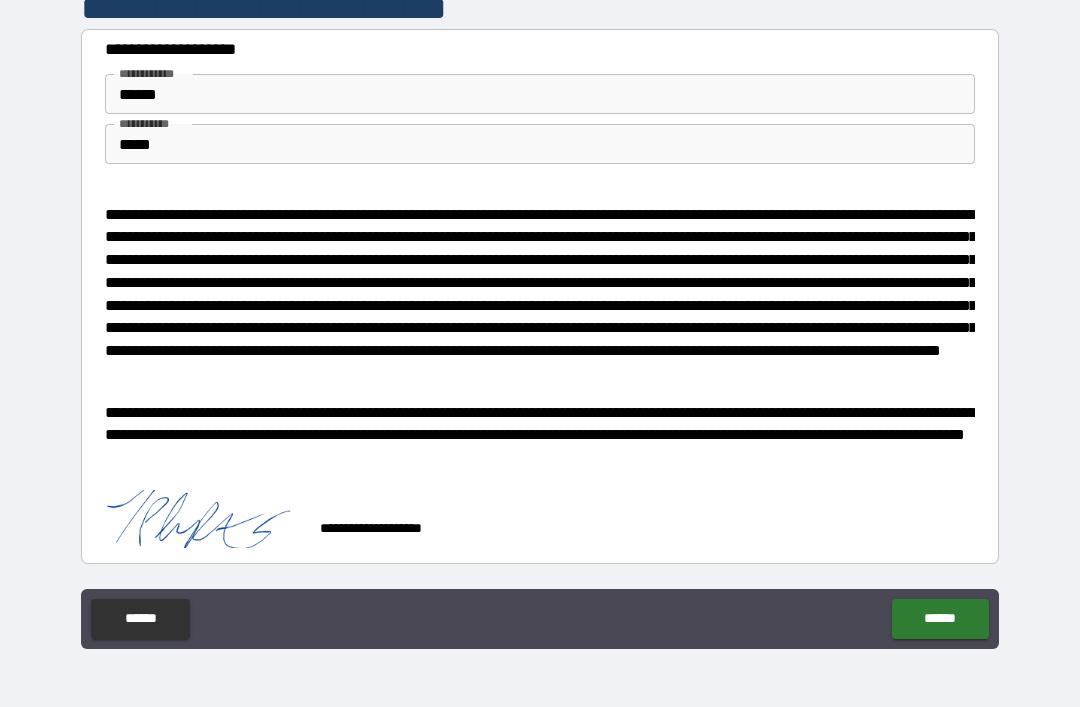 click on "******" at bounding box center [940, 619] 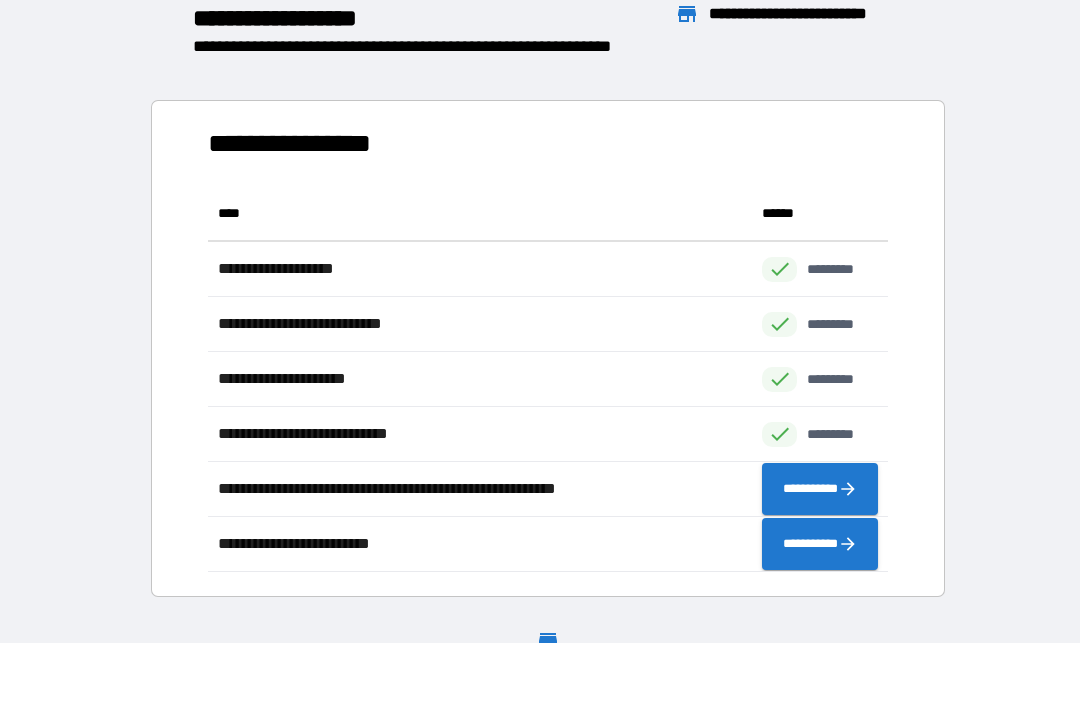 scroll, scrollTop: 1, scrollLeft: 1, axis: both 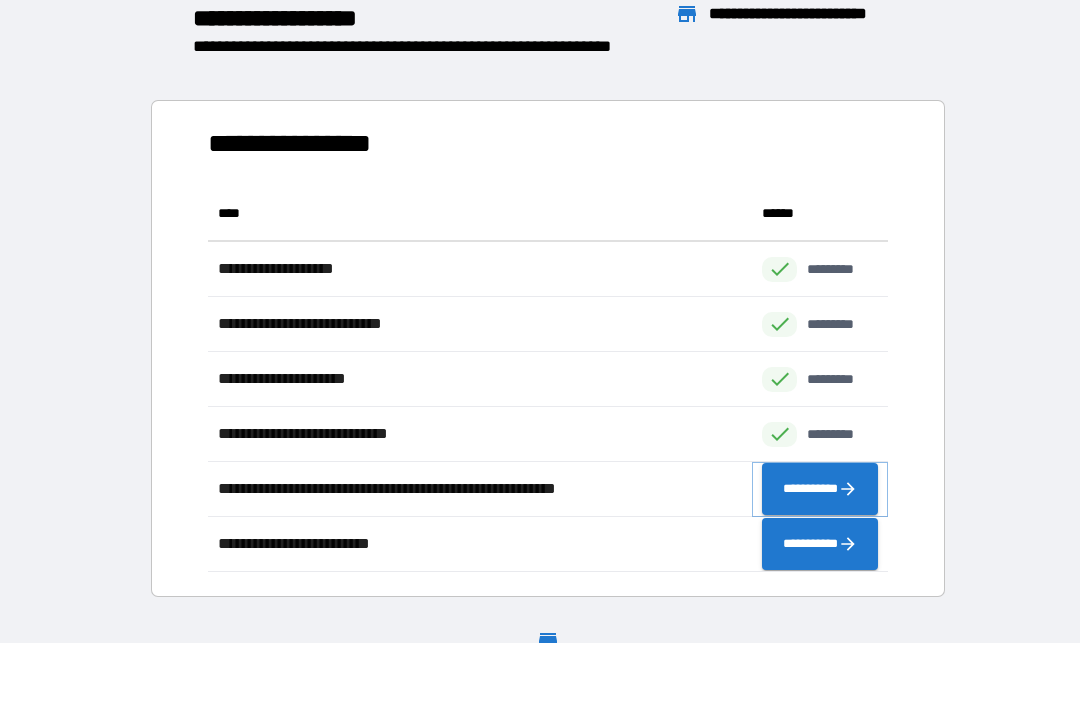 click on "**********" at bounding box center (820, 489) 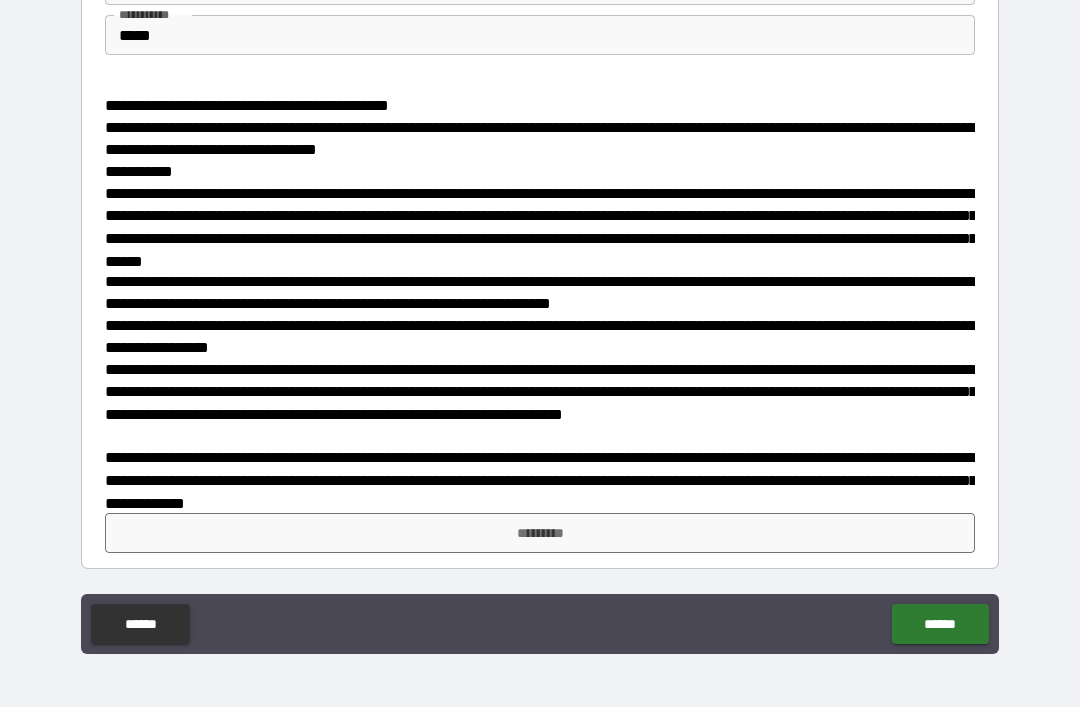 scroll, scrollTop: 108, scrollLeft: 0, axis: vertical 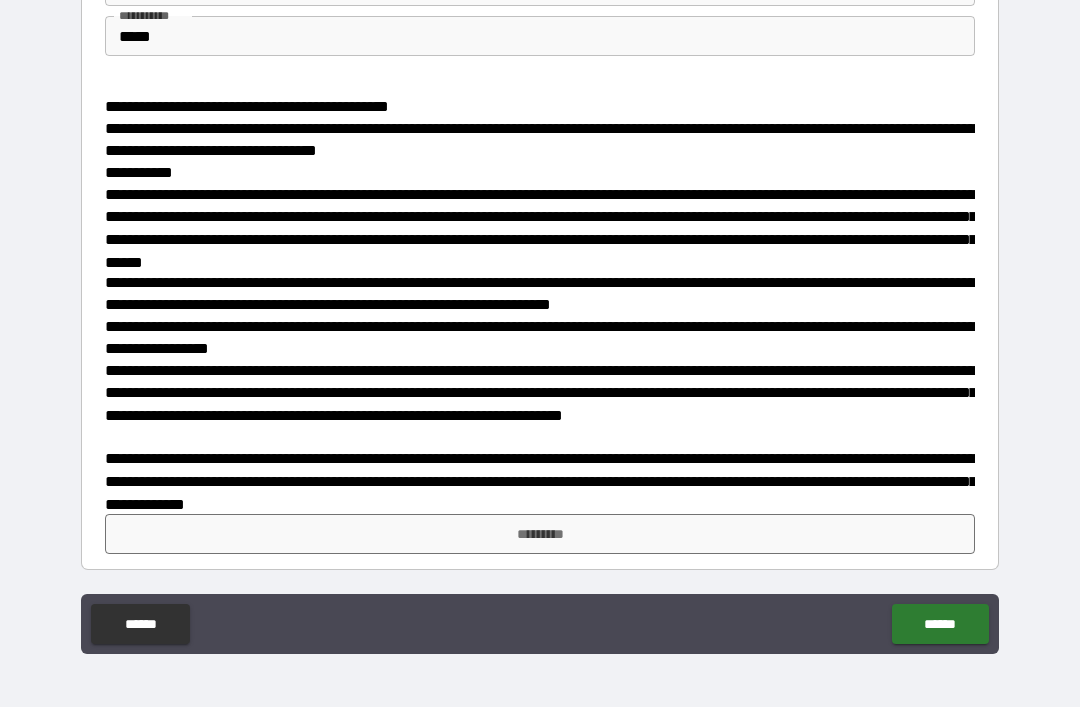 click on "*********" at bounding box center [540, 534] 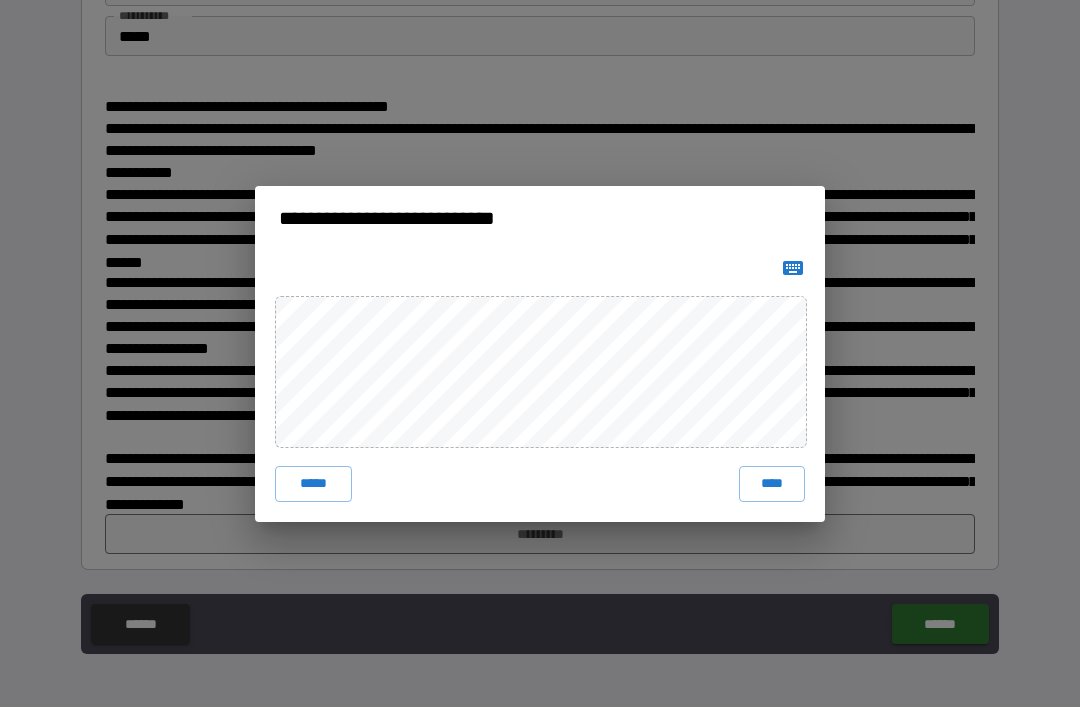 click on "****" at bounding box center (772, 484) 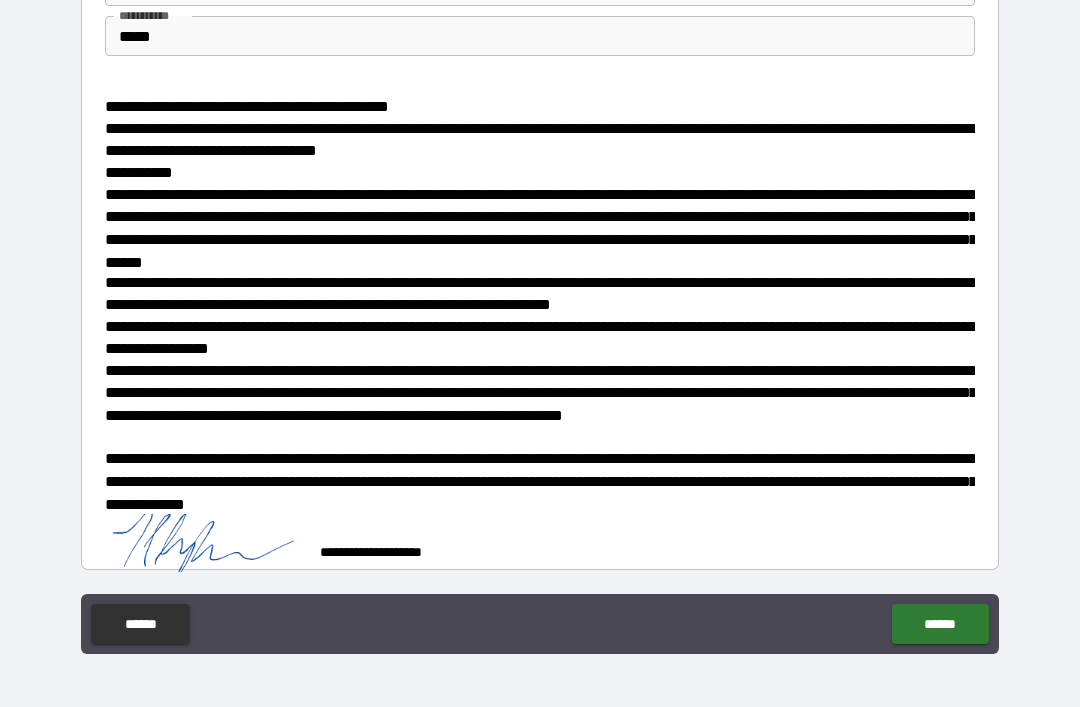 scroll, scrollTop: 98, scrollLeft: 0, axis: vertical 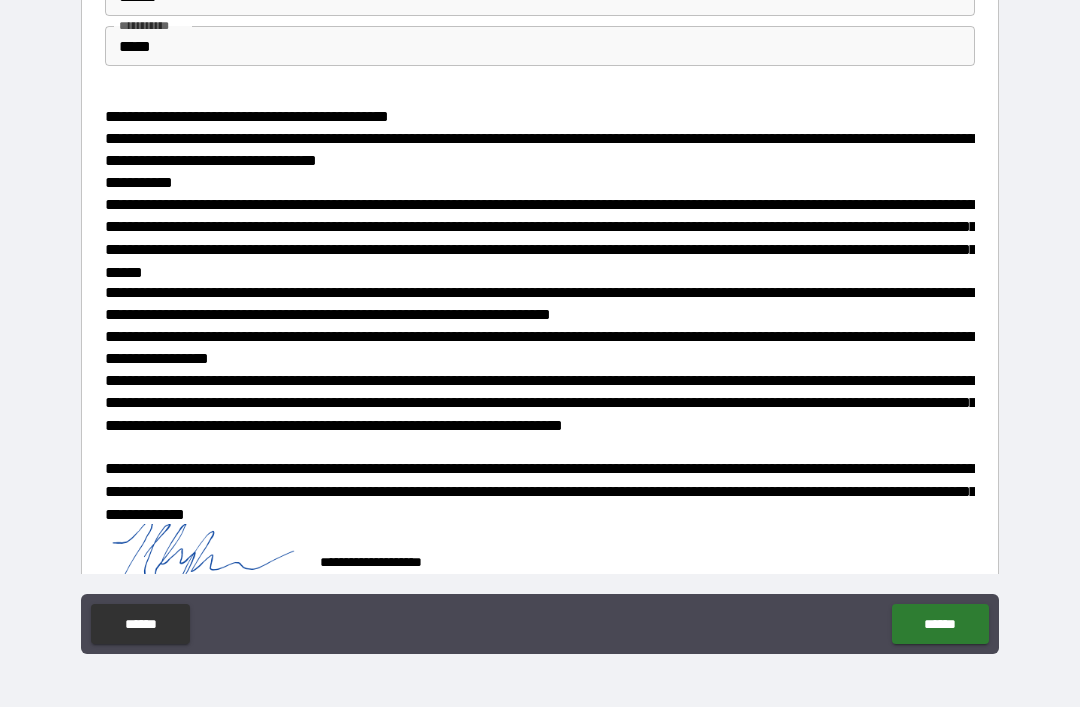 click on "******" at bounding box center (940, 624) 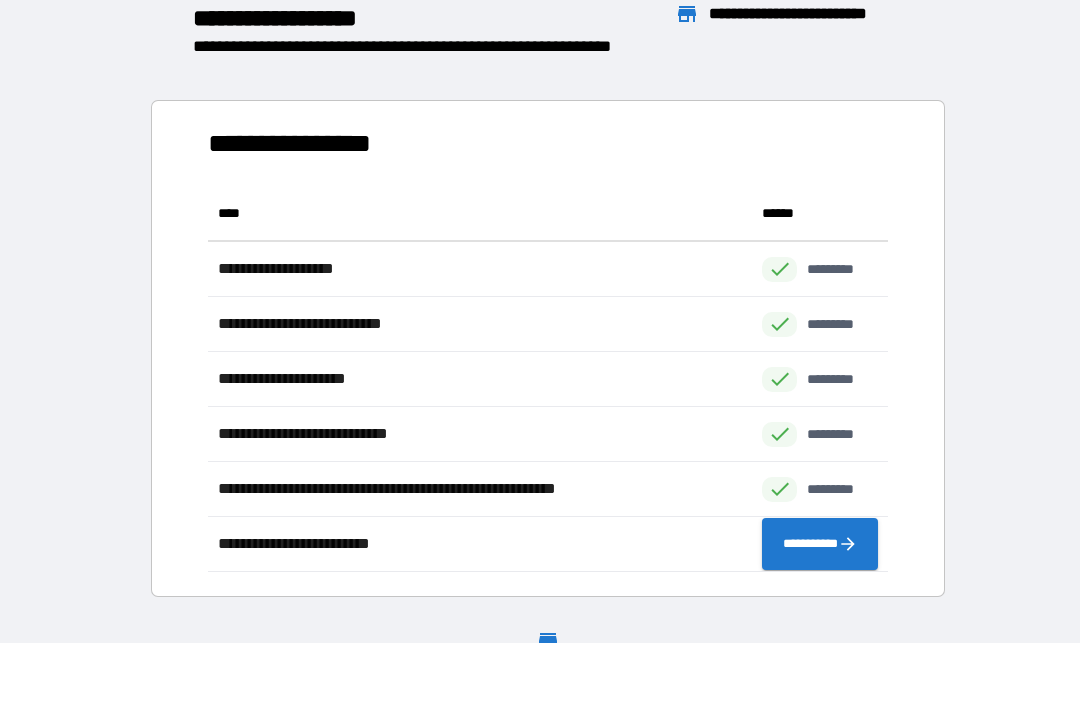 scroll, scrollTop: 386, scrollLeft: 680, axis: both 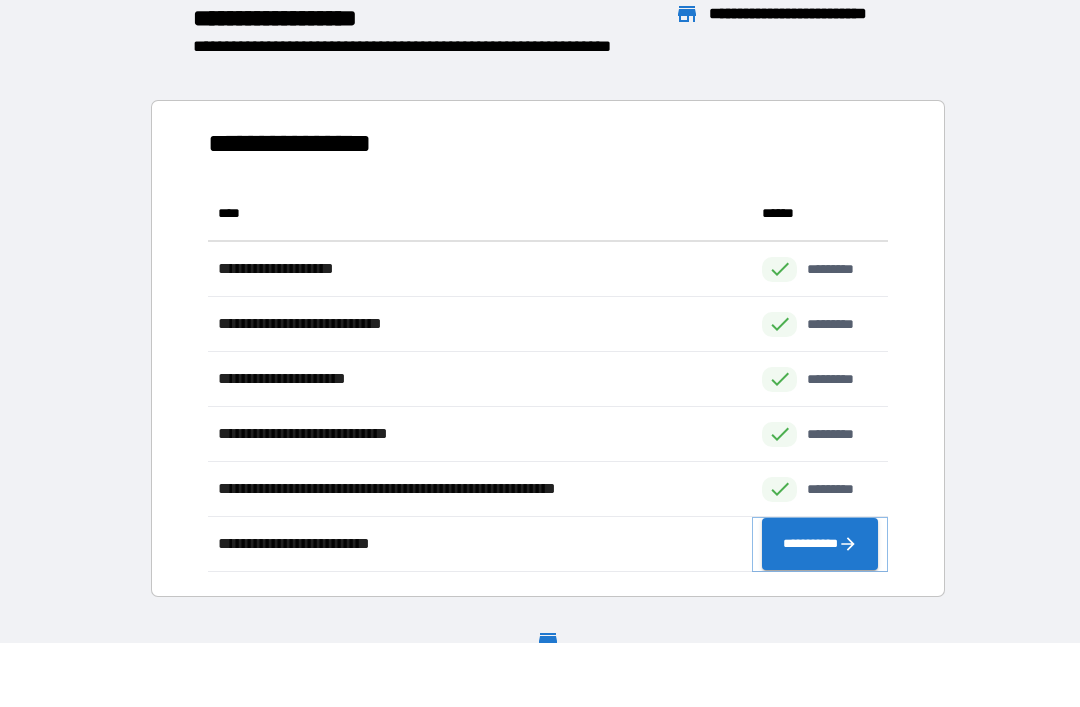 click on "**********" at bounding box center (820, 544) 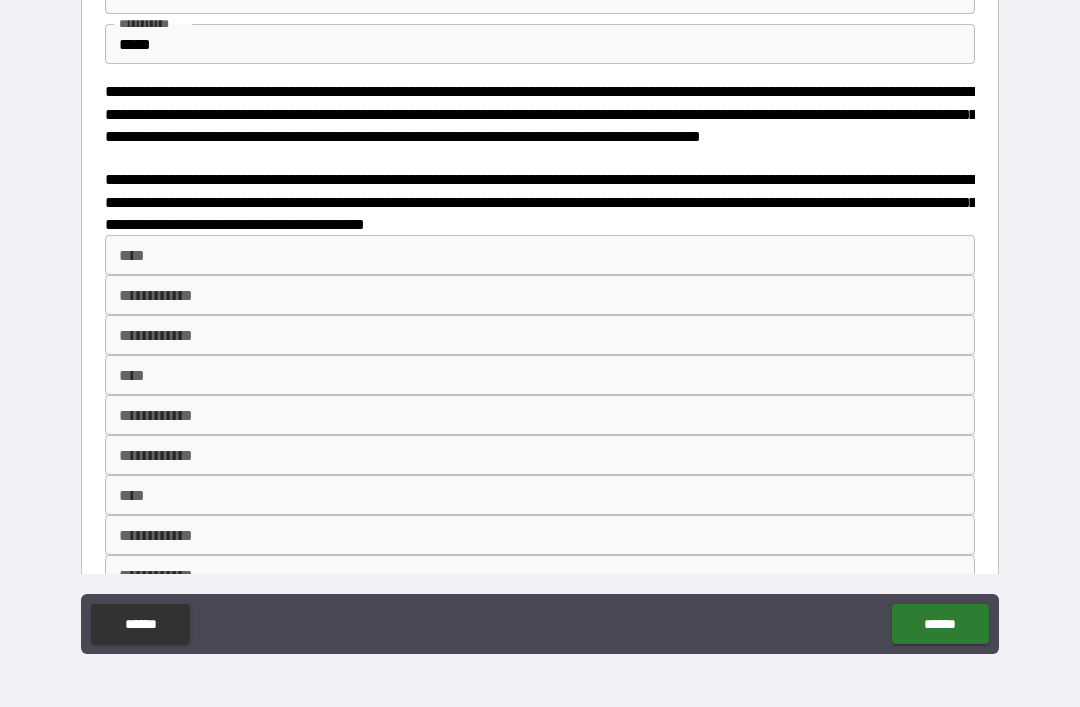 scroll, scrollTop: 101, scrollLeft: 0, axis: vertical 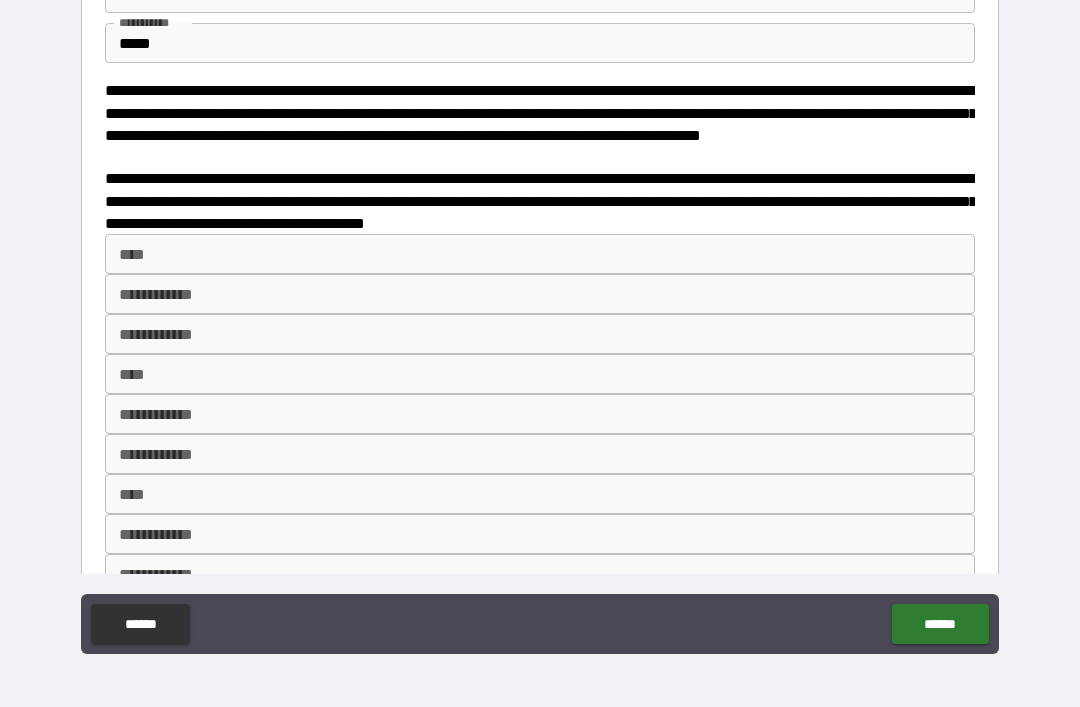 click on "****" at bounding box center (540, 254) 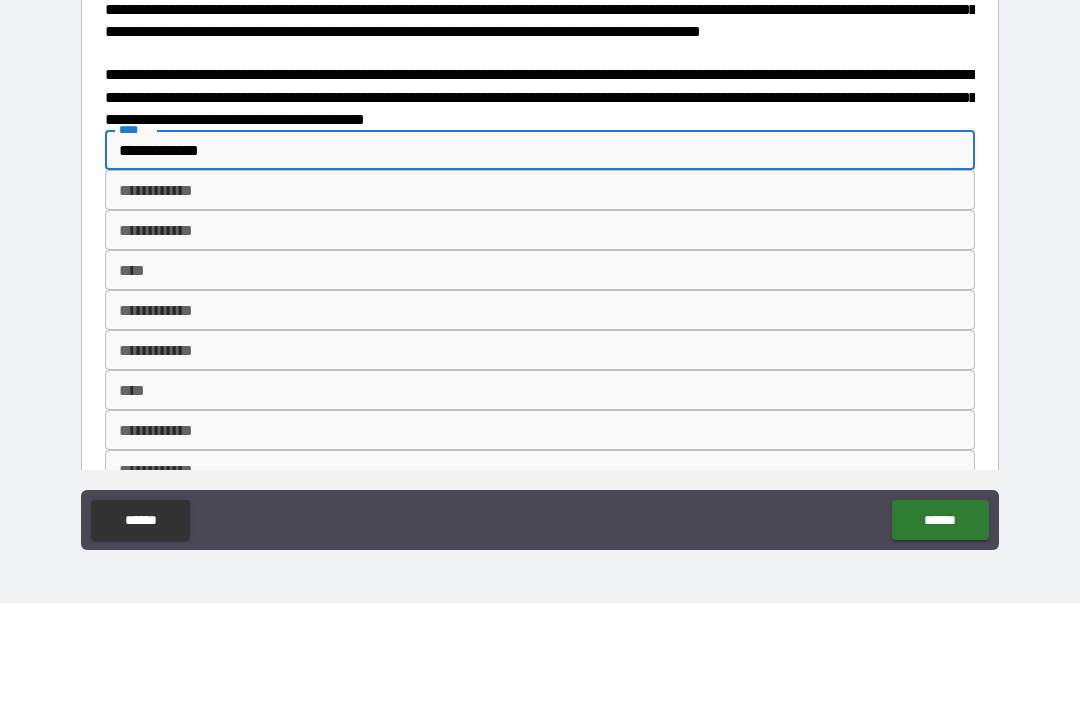 type on "**********" 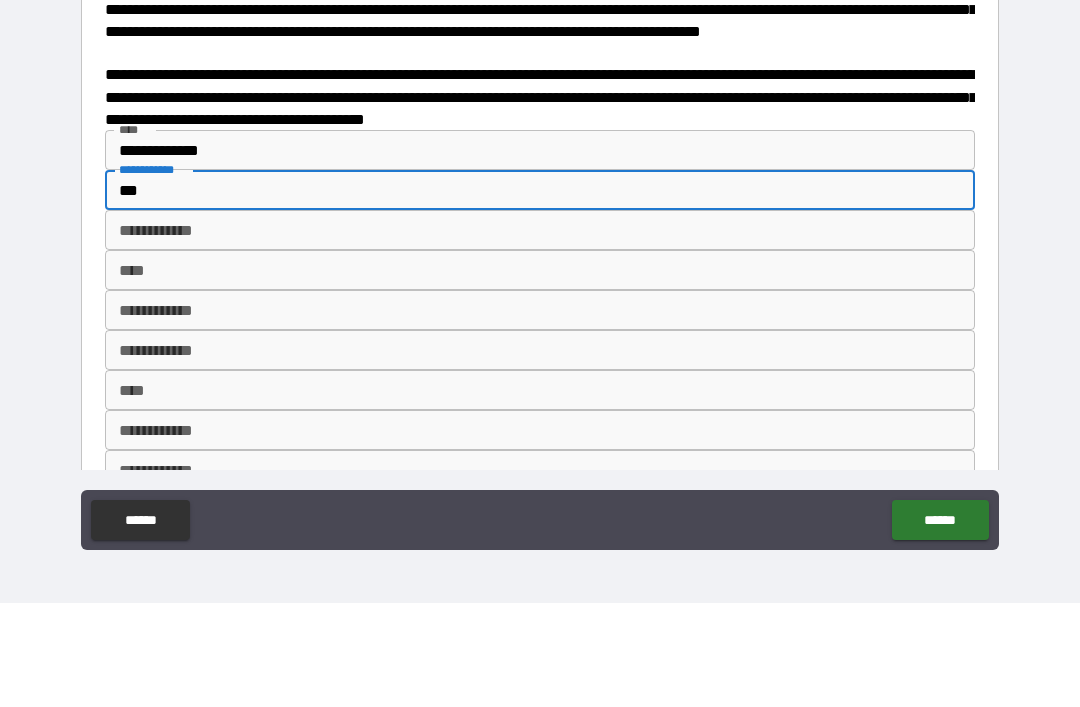 type on "***" 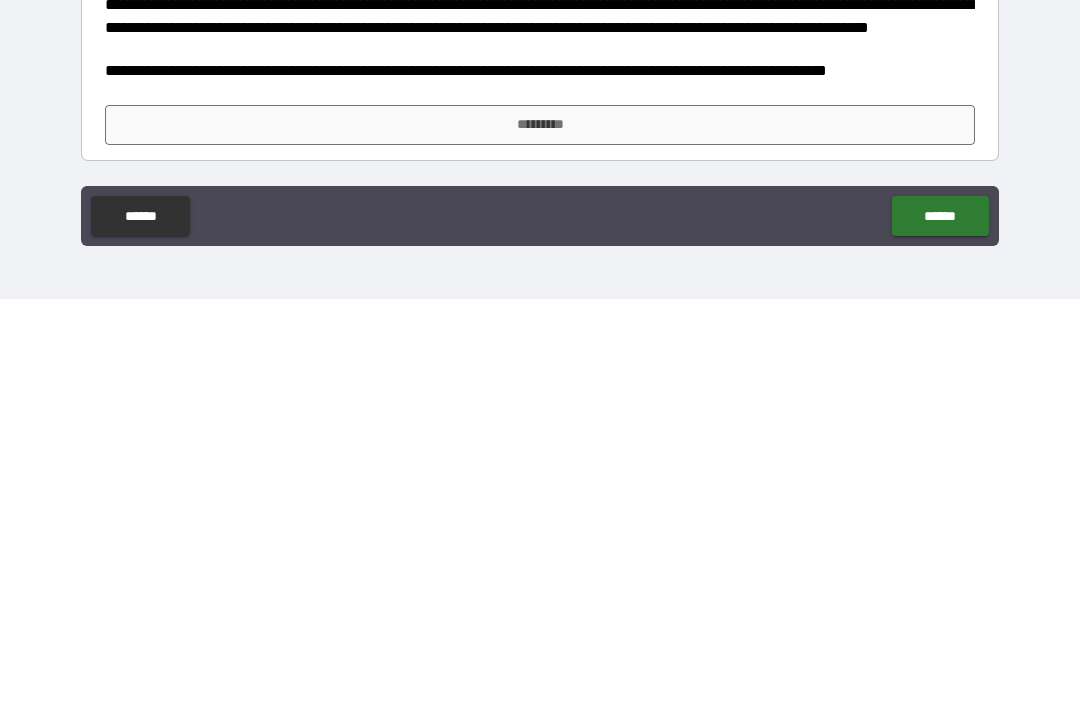 scroll, scrollTop: 453, scrollLeft: 0, axis: vertical 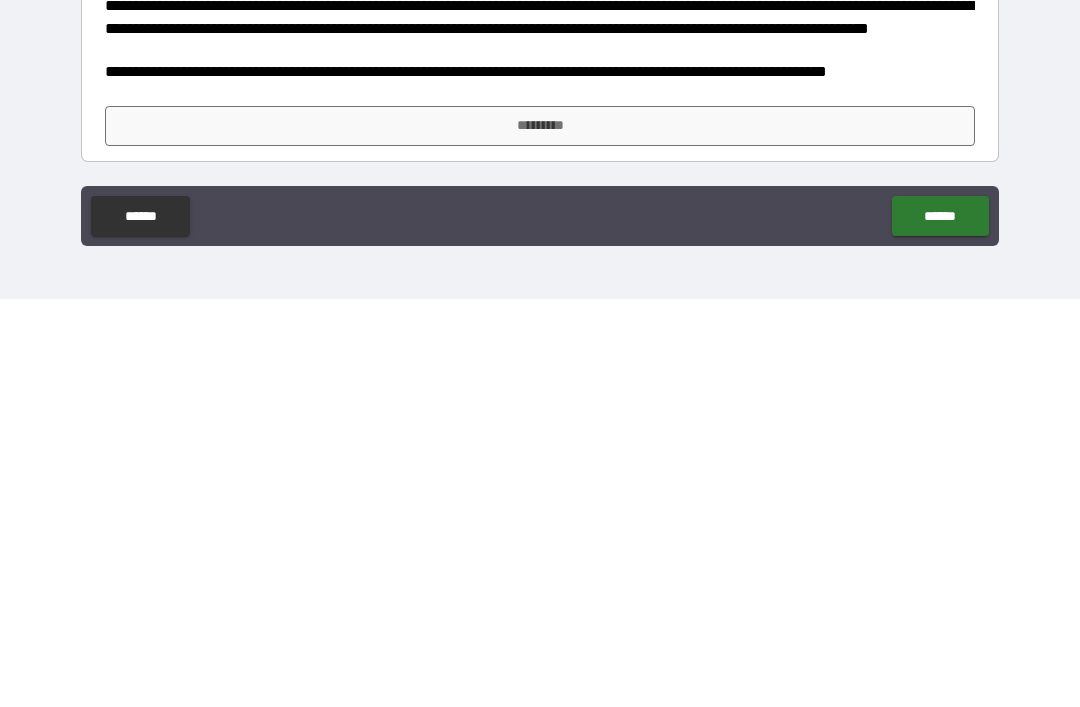 type on "**********" 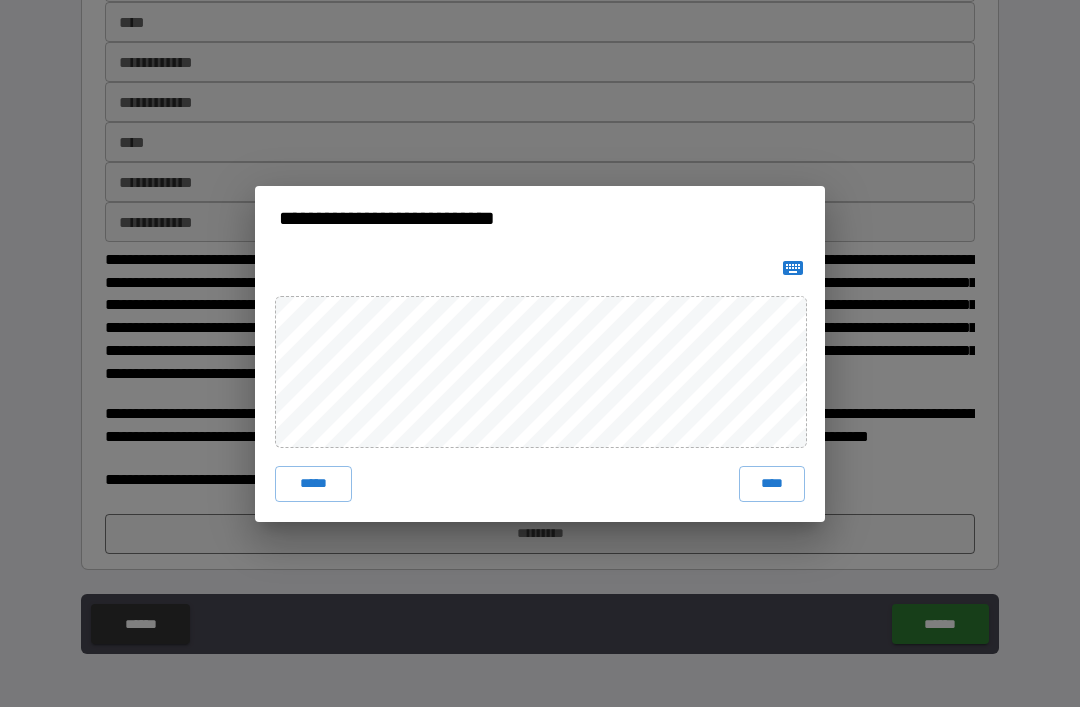 click on "****" at bounding box center (772, 484) 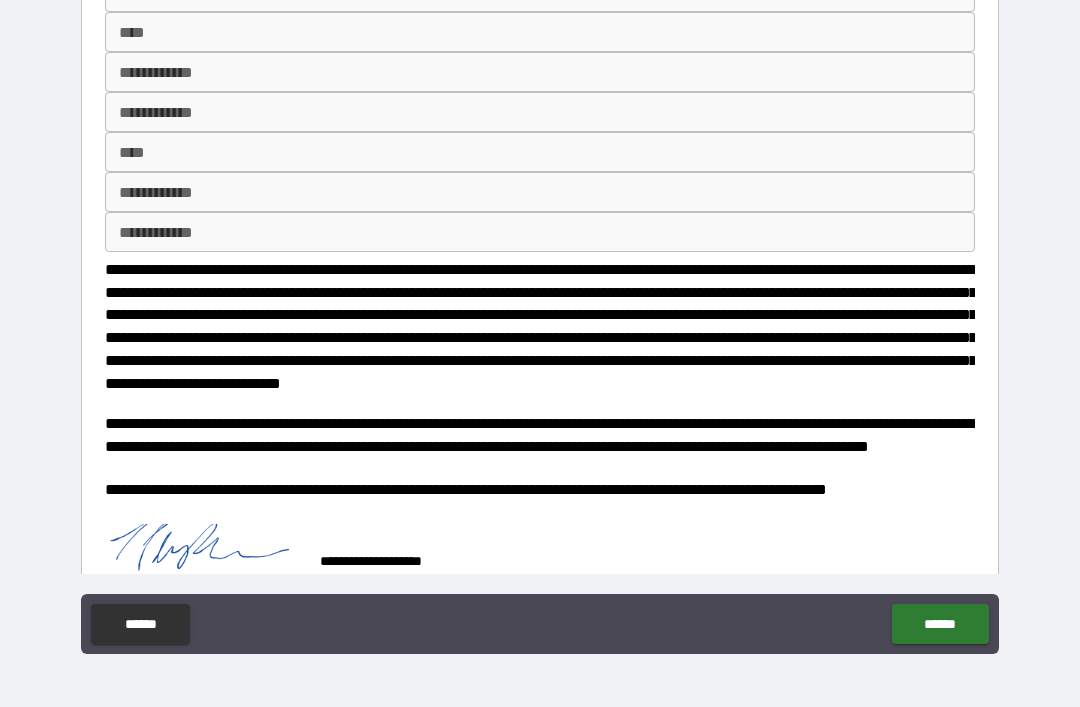 click on "******" at bounding box center (940, 624) 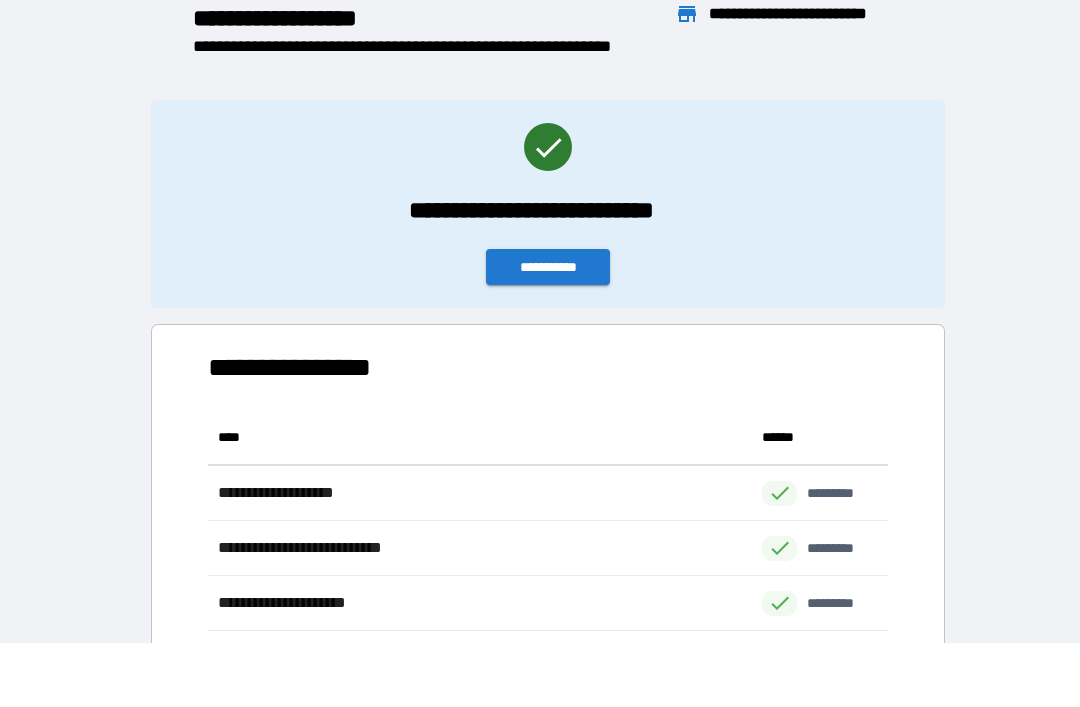 scroll, scrollTop: 386, scrollLeft: 680, axis: both 